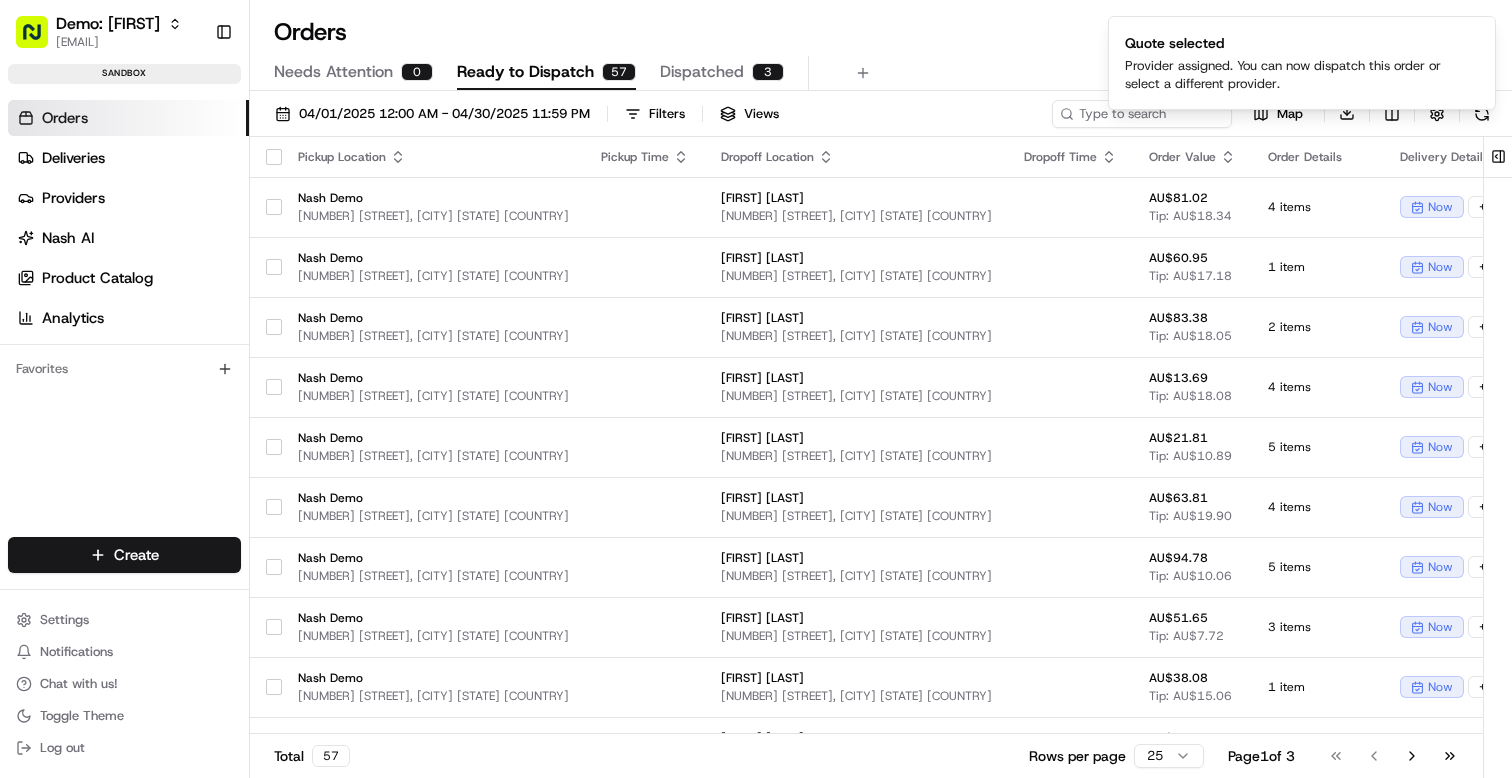 scroll, scrollTop: 0, scrollLeft: 0, axis: both 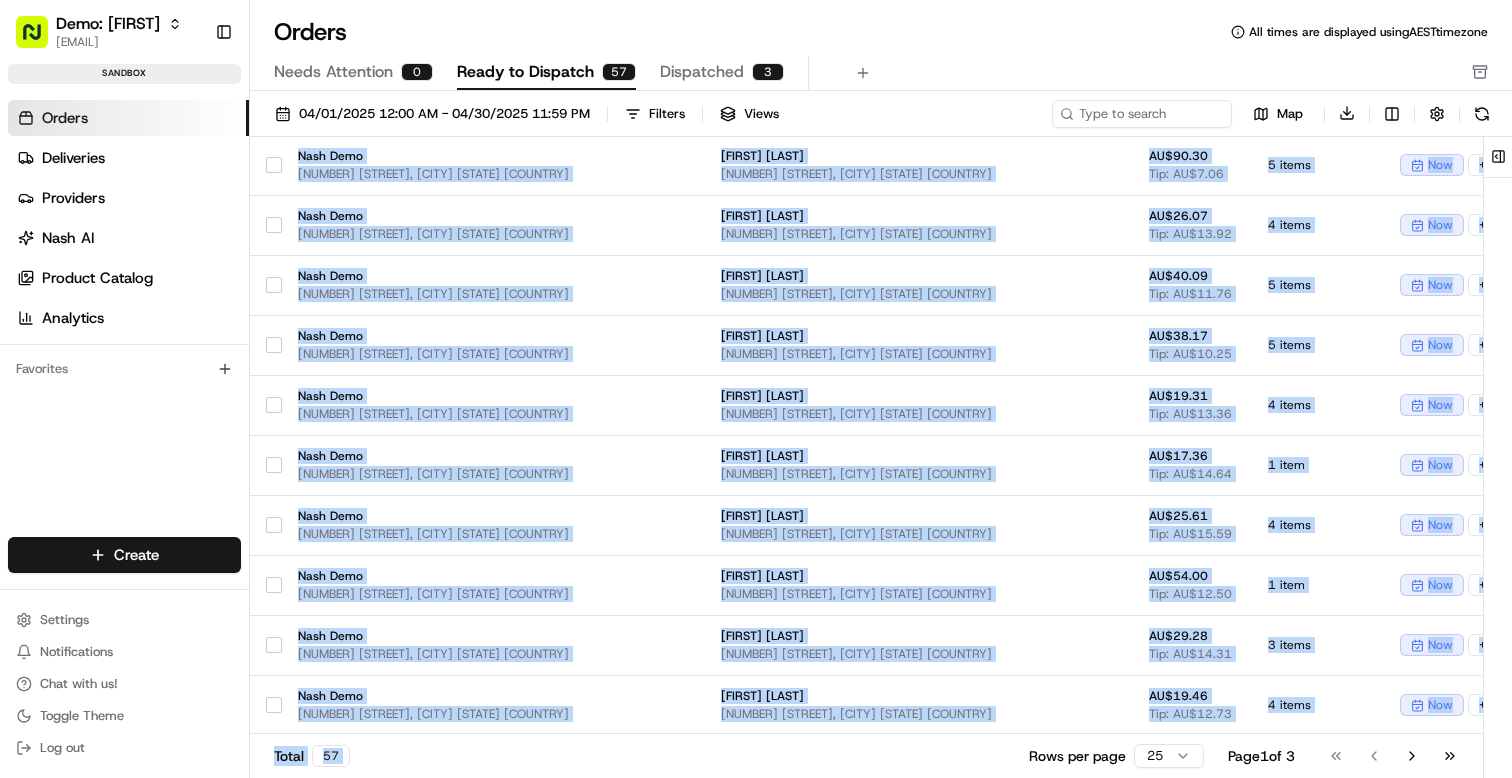 drag, startPoint x: 415, startPoint y: 729, endPoint x: 788, endPoint y: 745, distance: 373.34302 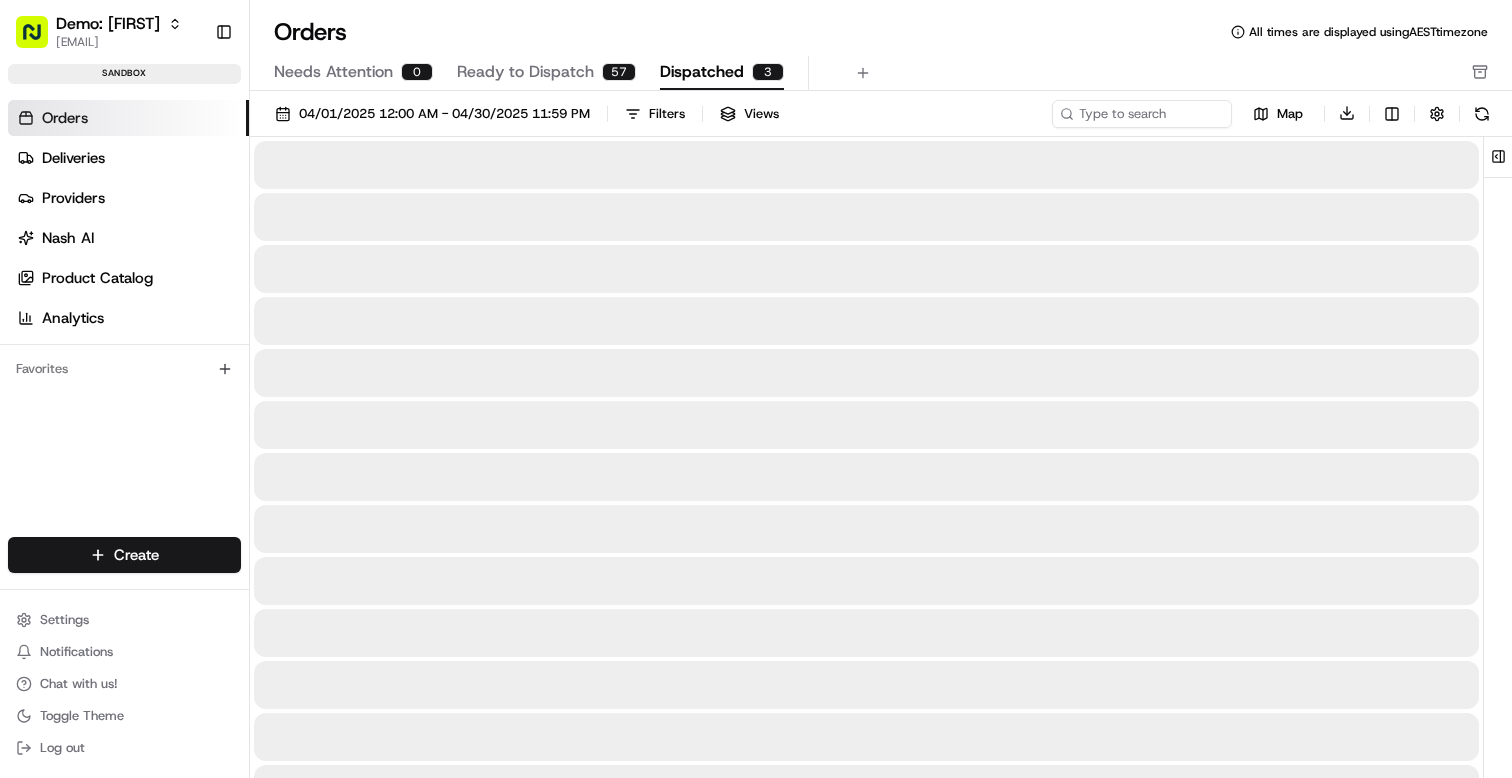 click on "Dispatched" at bounding box center [702, 72] 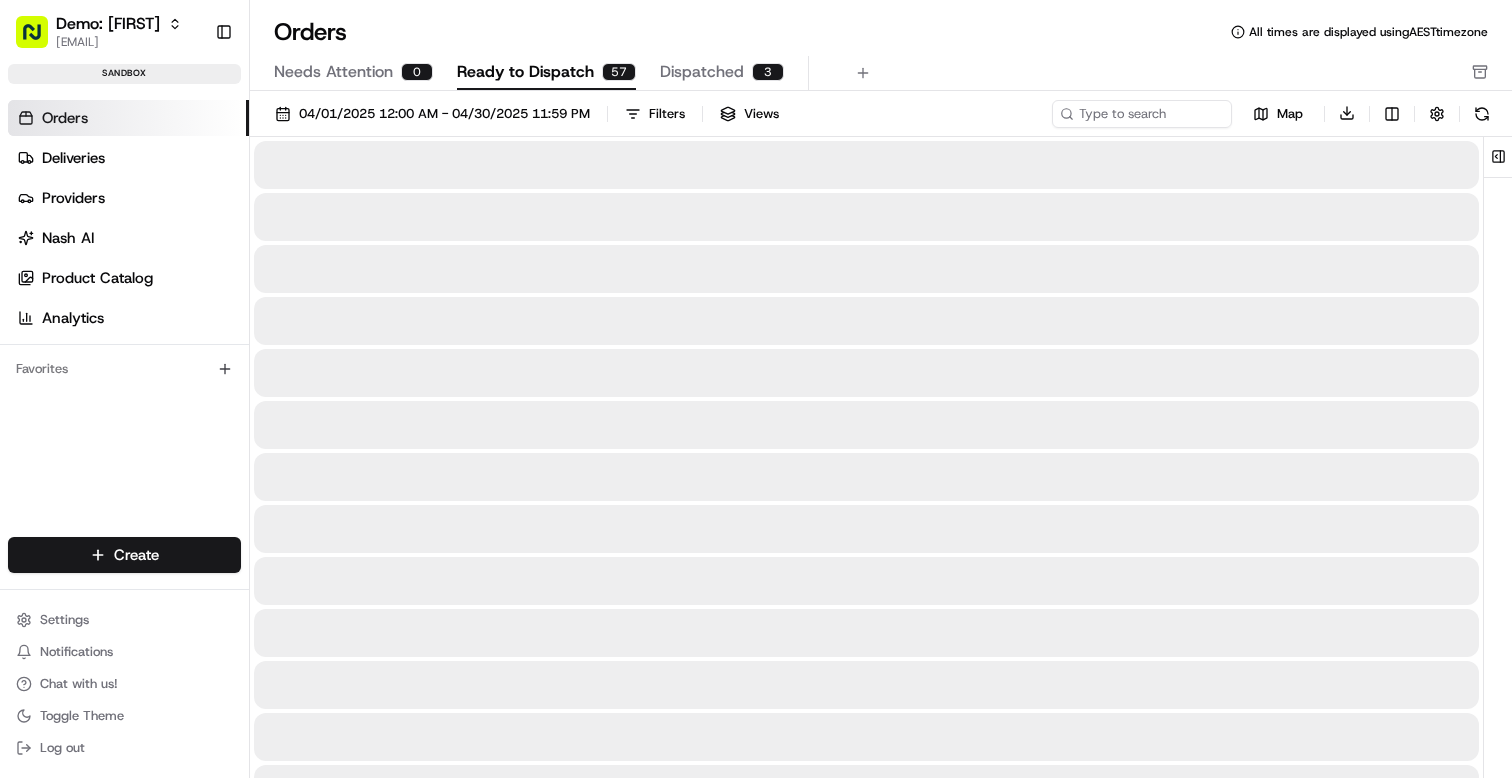 click on "Ready to Dispatch" at bounding box center [525, 72] 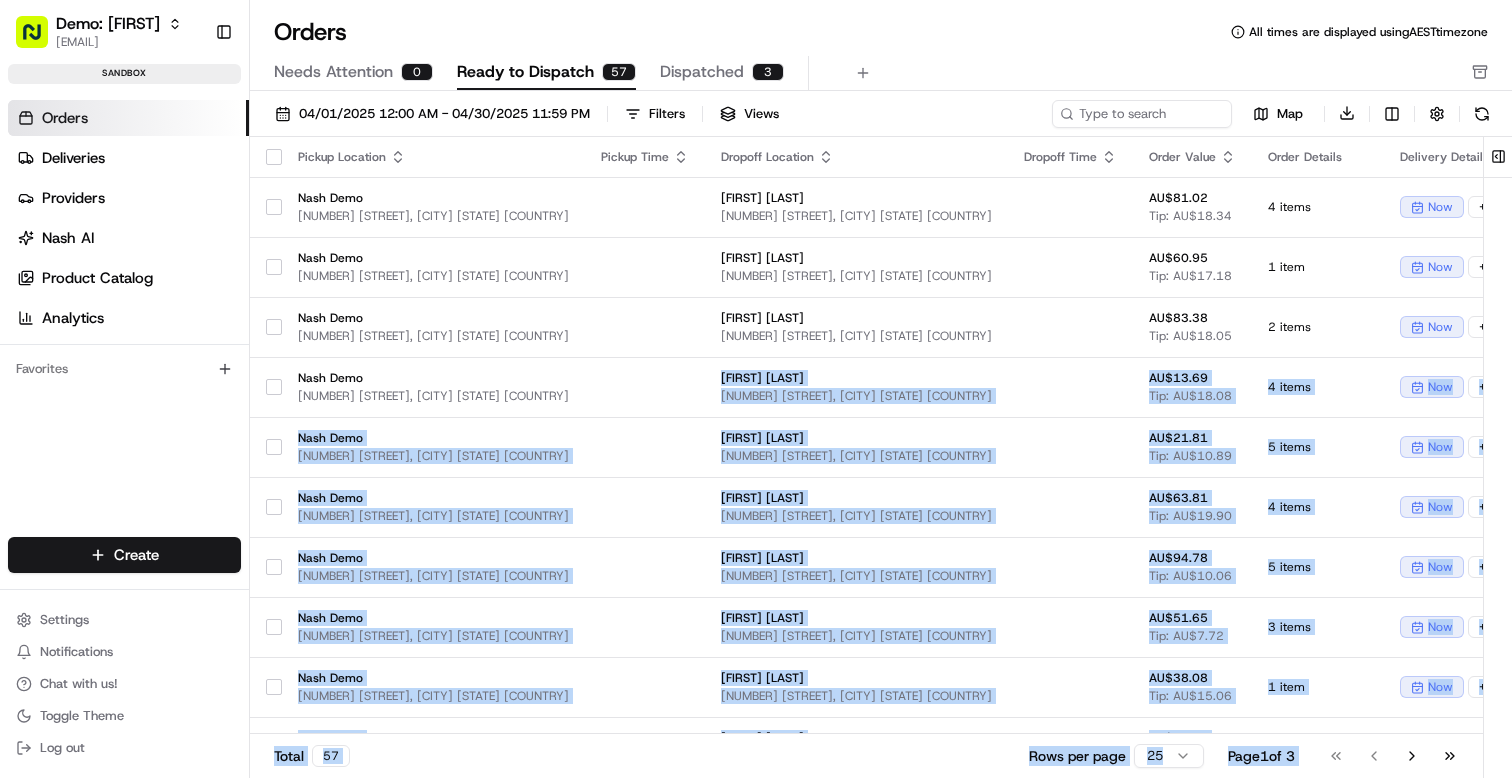 scroll, scrollTop: 0, scrollLeft: 430, axis: horizontal 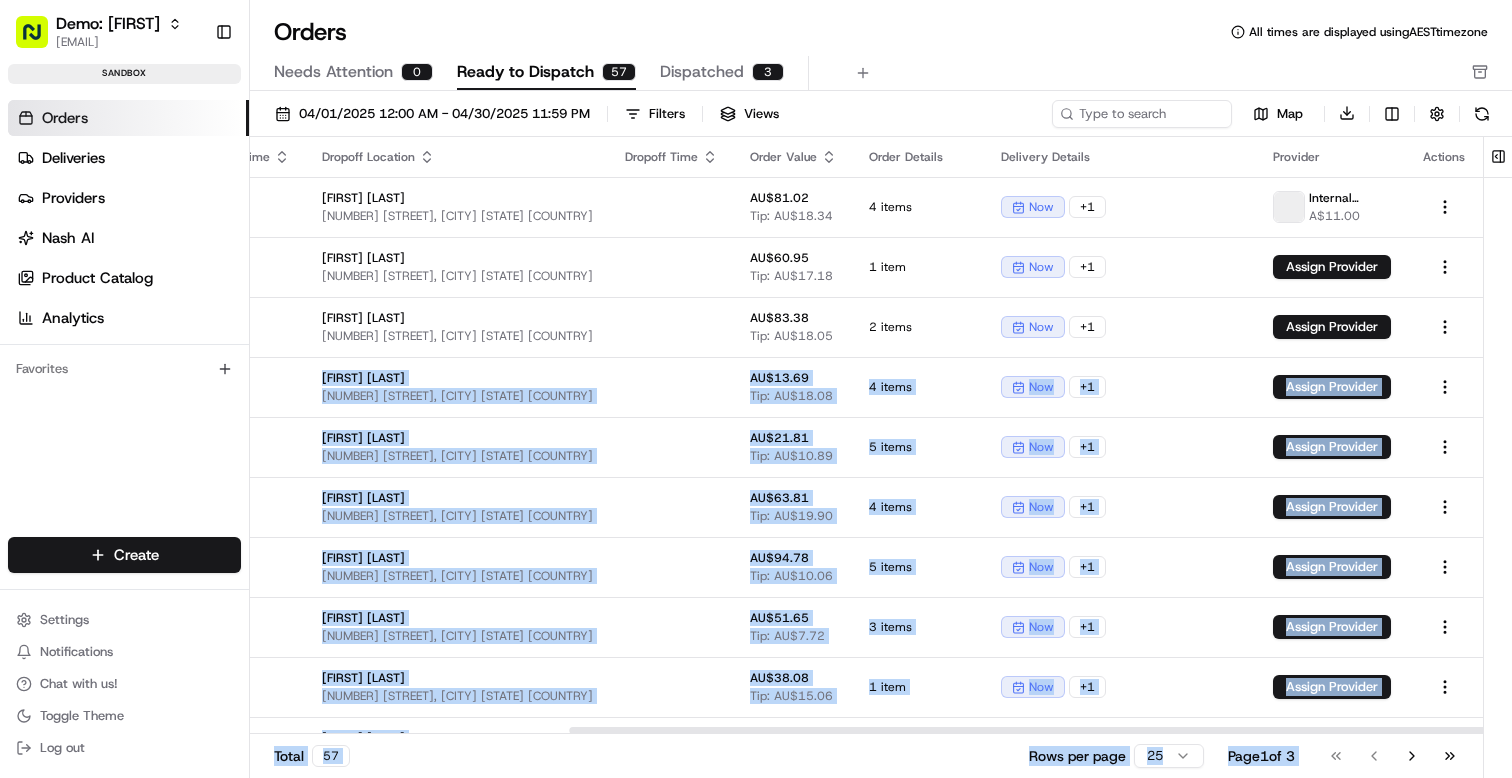 drag, startPoint x: 559, startPoint y: 398, endPoint x: 1511, endPoint y: 528, distance: 960.8351 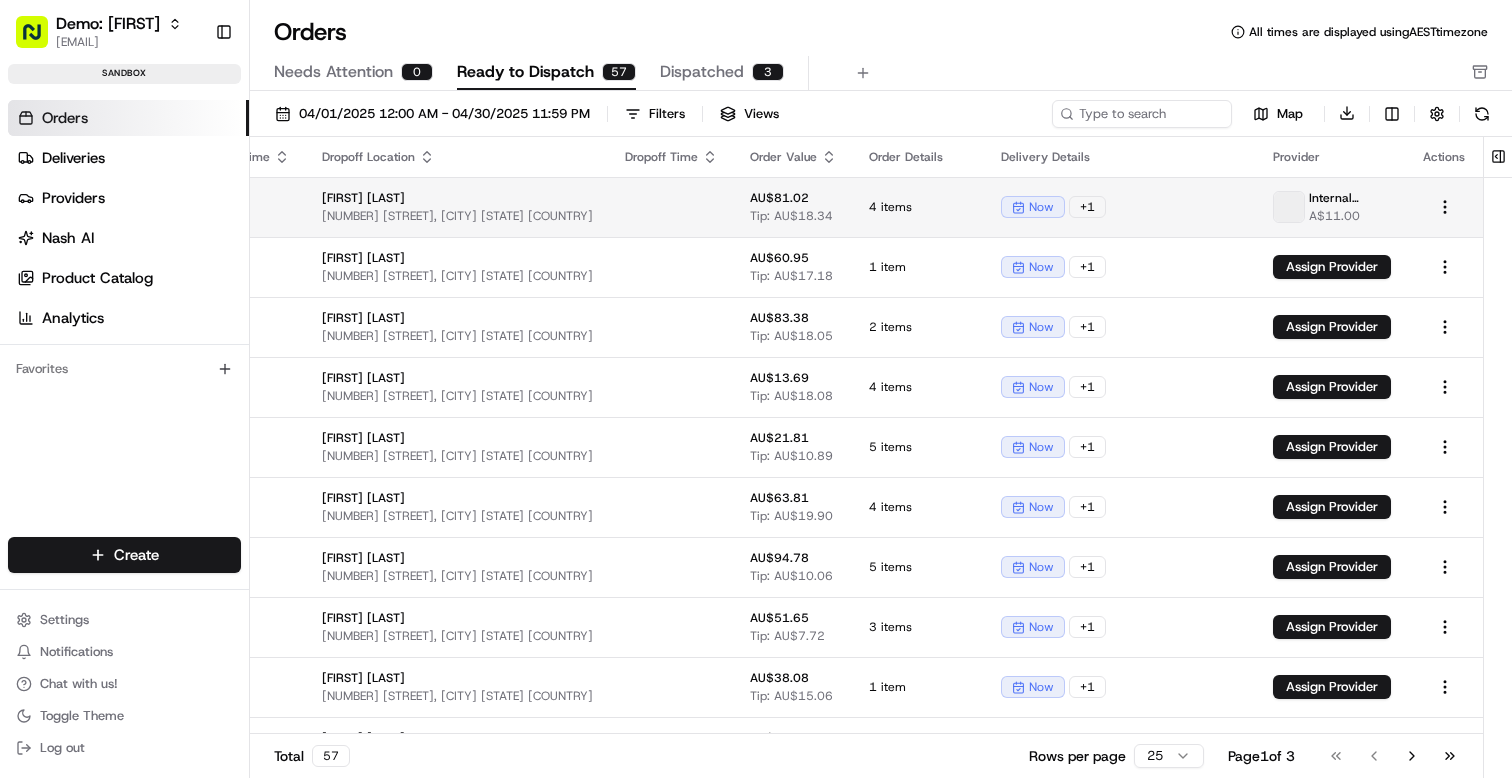 click on "Internal Provider - (Demo: [FIRST])" at bounding box center [1350, 198] 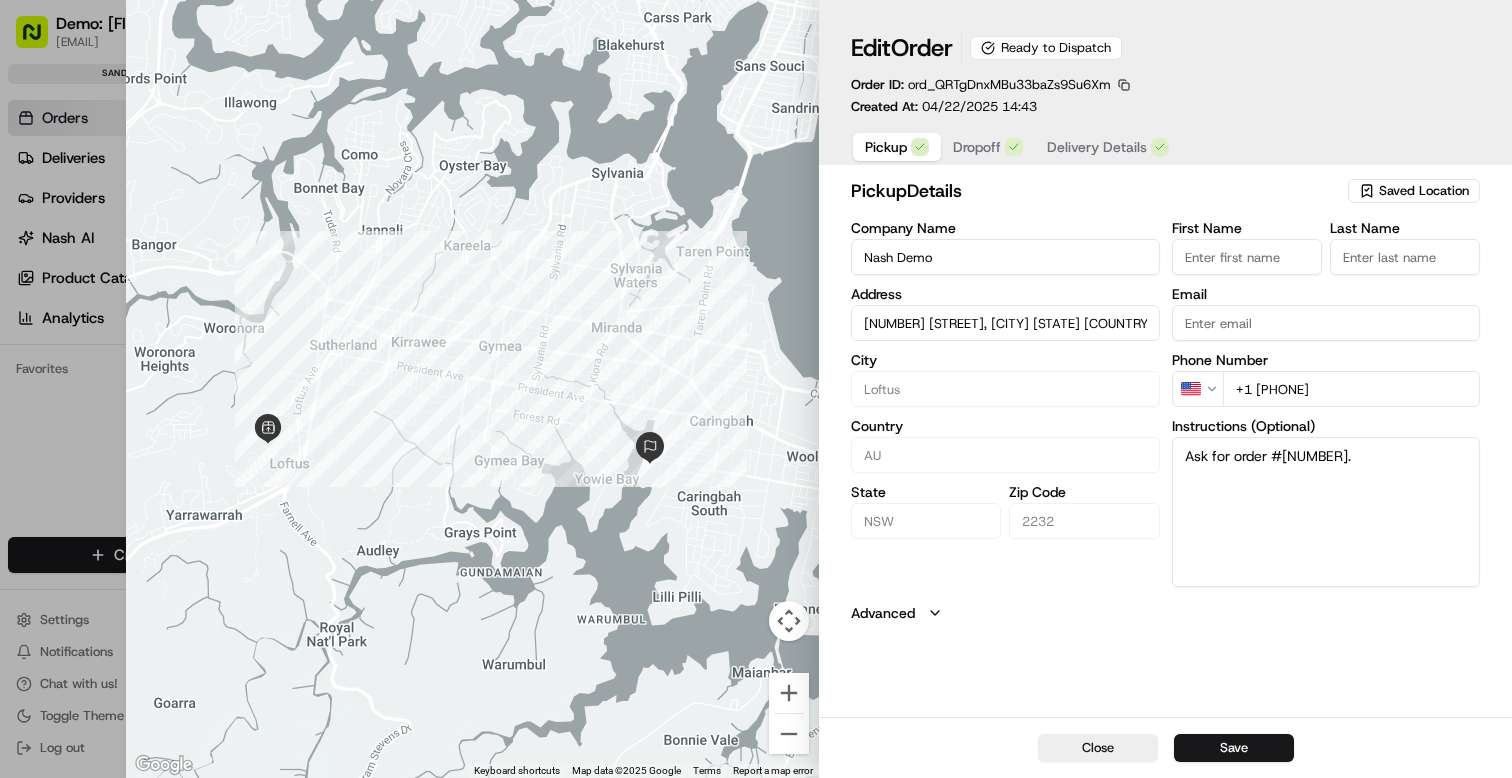 click on "Ready to Dispatch" at bounding box center (1046, 48) 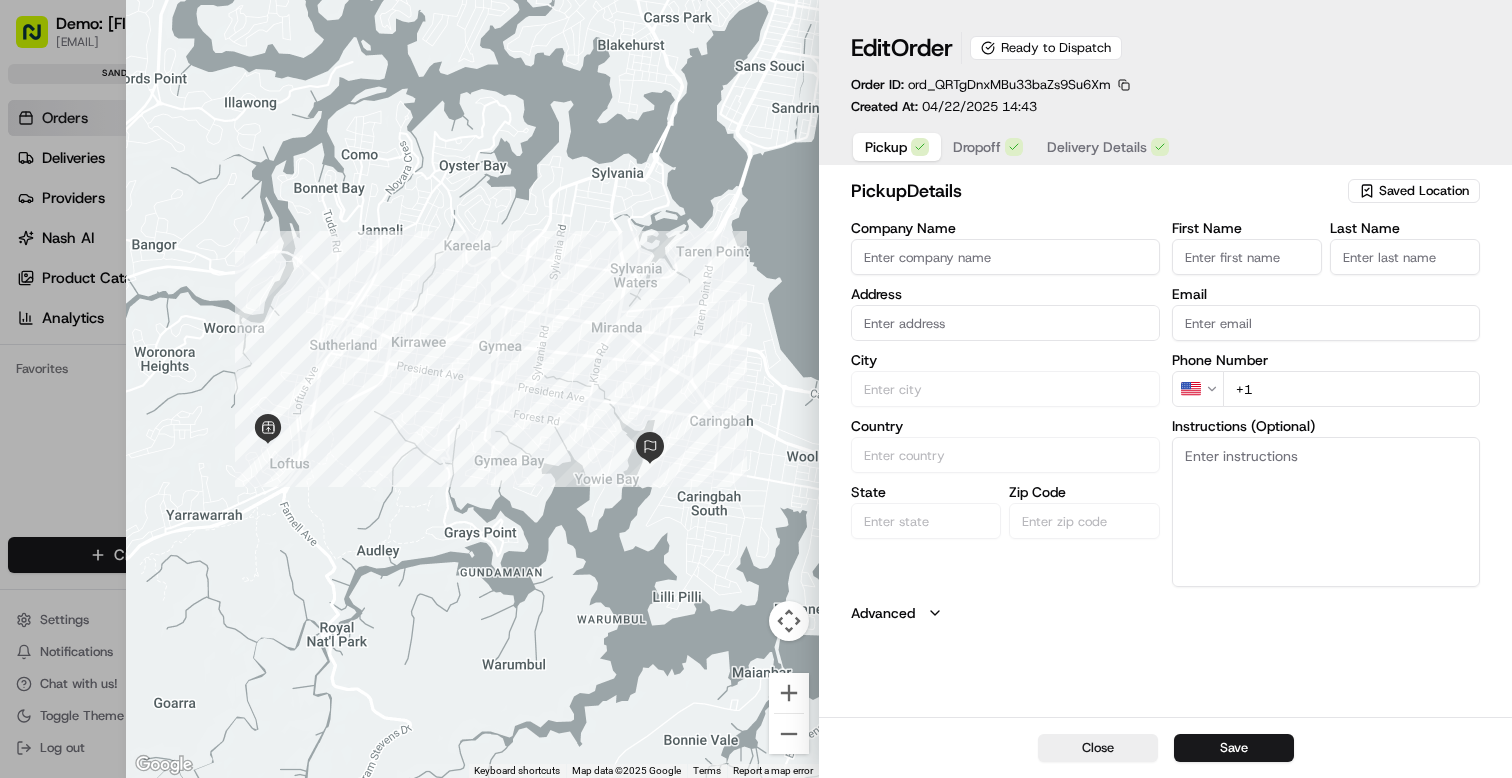 click at bounding box center [756, 389] 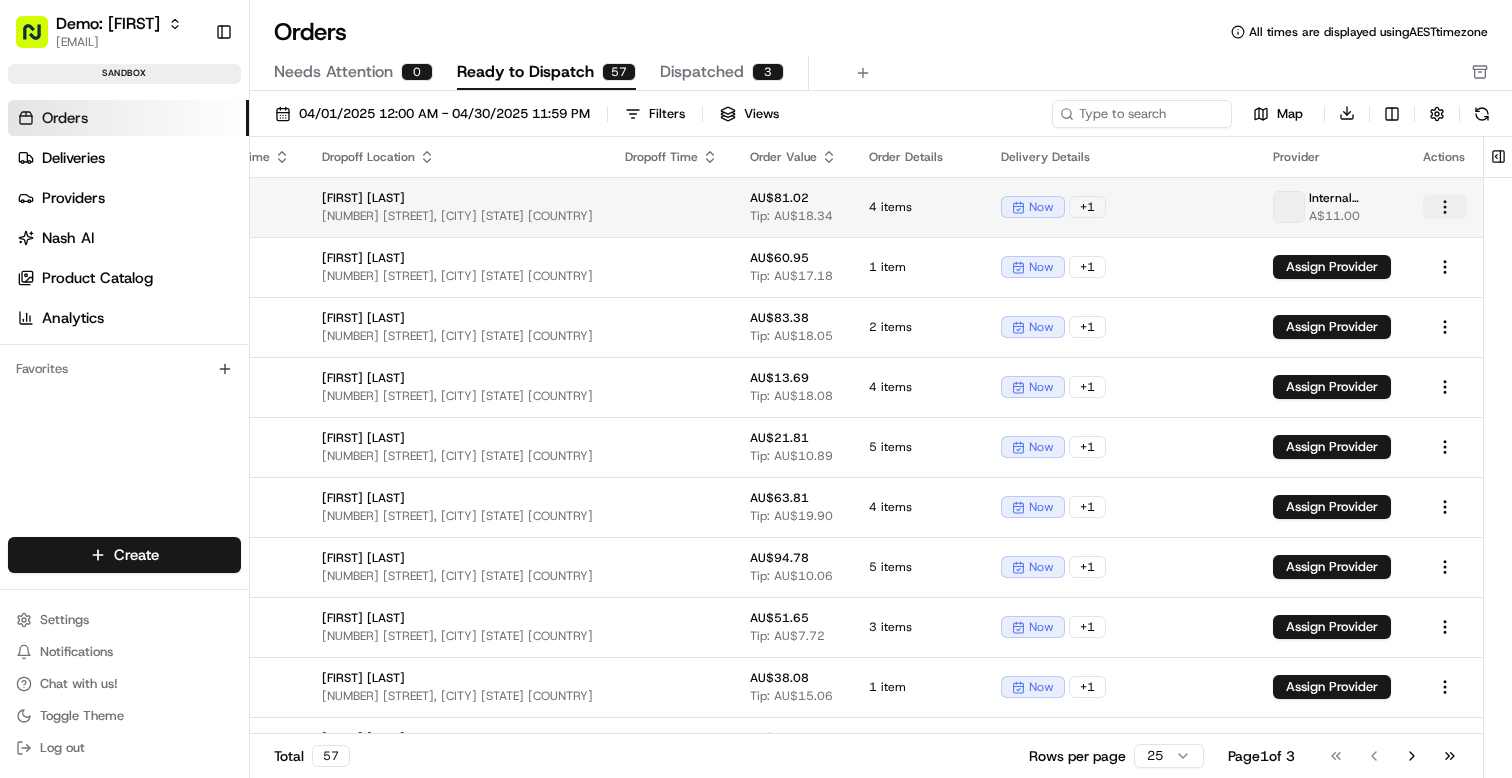 click on "Demo: [FIRST] [EMAIL] Toggle Sidebar sandbox Orders Deliveries Providers Nash AI Product Catalog Analytics Favorites Main Menu Members & Organization Organization Users Roles Preferences Customization Portal Tracking Orchestration Automations Dispatch Strategy Optimization Strategy Shipping Labels Manifest Locations Pickup Locations Dropoff Locations Zones Shifts Delivery Windows Billing Billing Refund Requests Integrations Notification Triggers Webhooks API Keys Request Logs Other Feature Flags Create Settings Notifications Chat with us! Toggle Theme Log out Orders All times are displayed using  AEST  timezone Needs Attention 0 Ready to Dispatch 57 Dispatched 3 04/01/2025 12:00 AM - 04/30/2025 11:59 PM Filters Views Map Download Pickup Location Pickup Time Dropoff Location Dropoff Time Order Value 4   now" at bounding box center (756, 389) 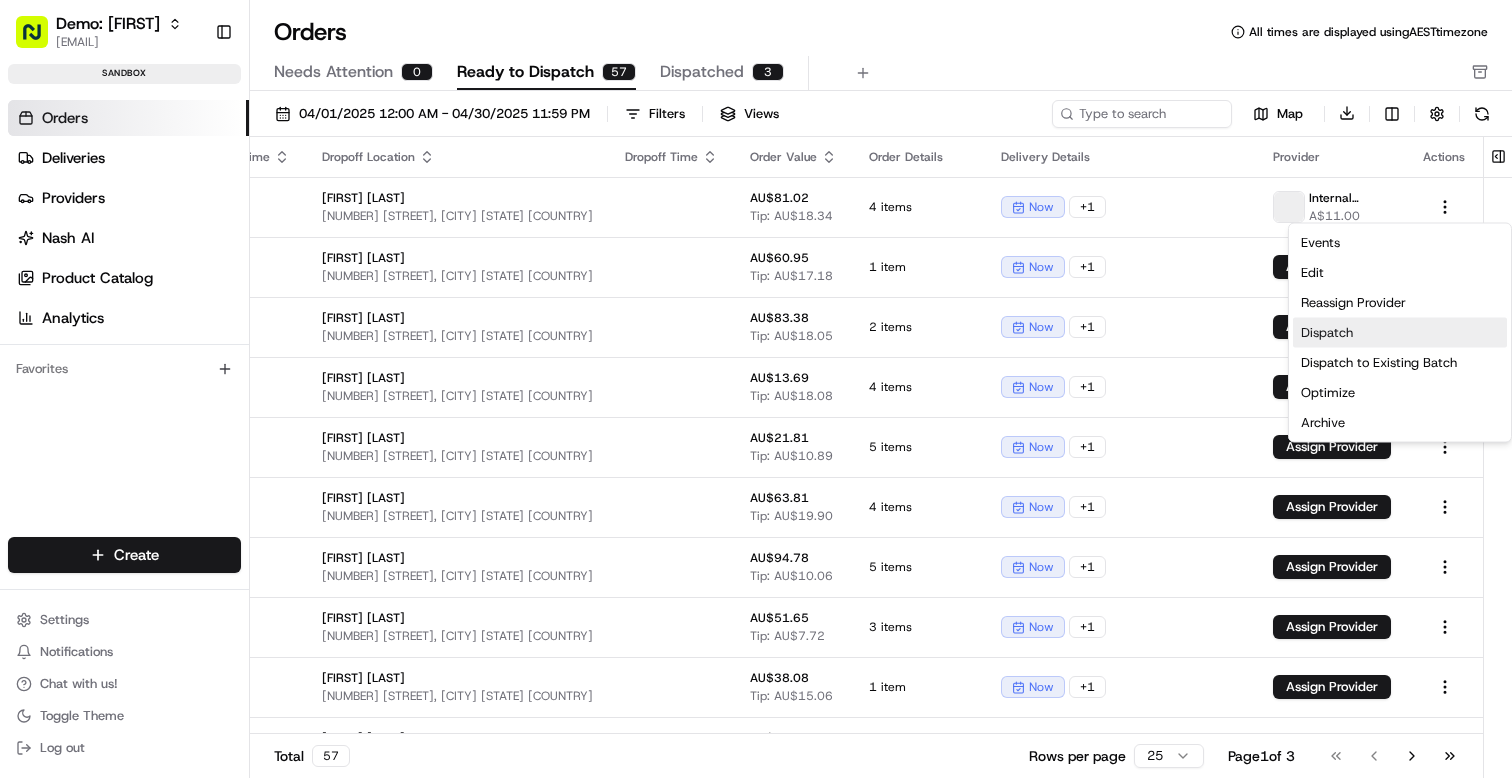 click on "Dispatch" at bounding box center [1400, 333] 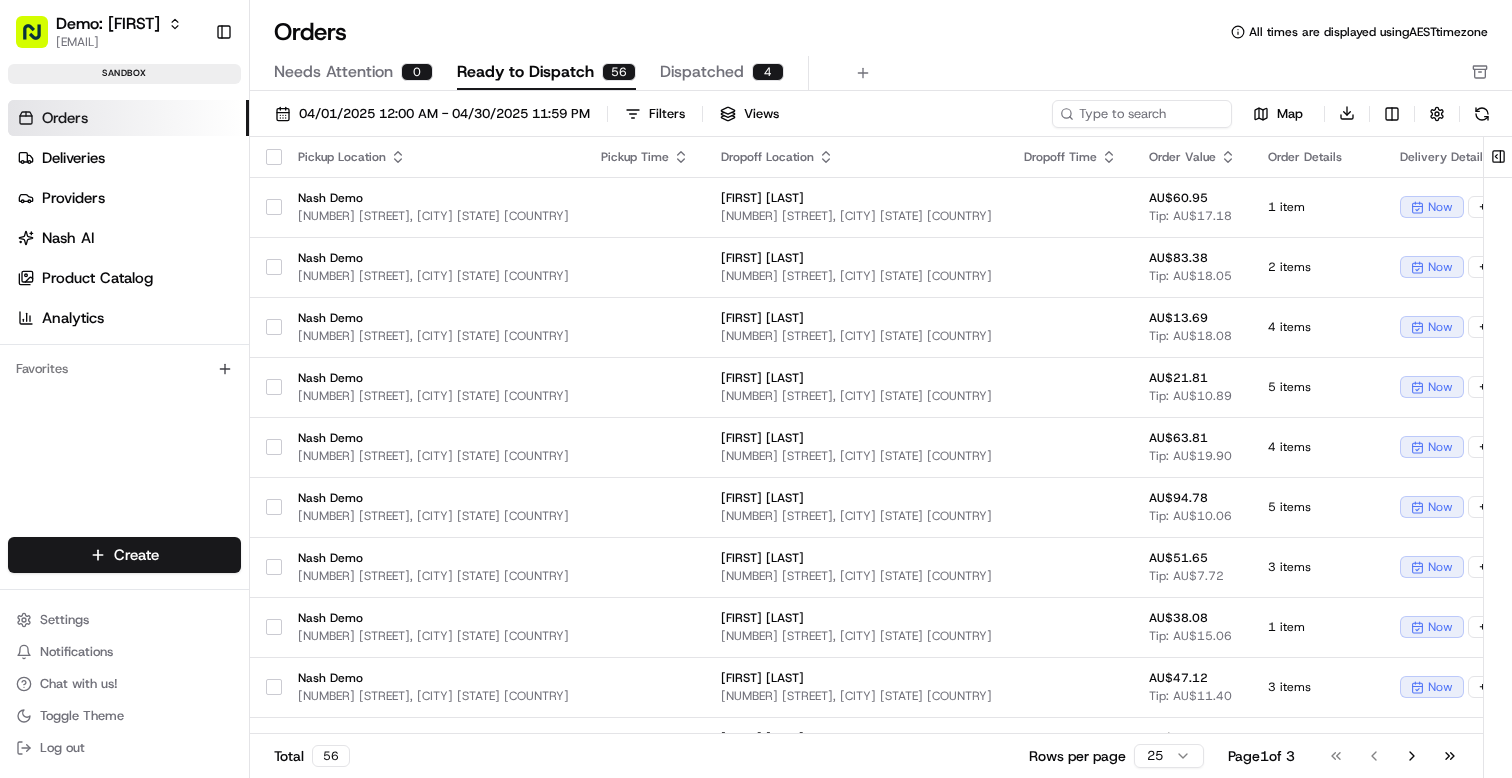 click on "Orders All times are displayed using  AEST  timezone Needs Attention 0 Ready to Dispatch 56 Dispatched 4" at bounding box center (881, 53) 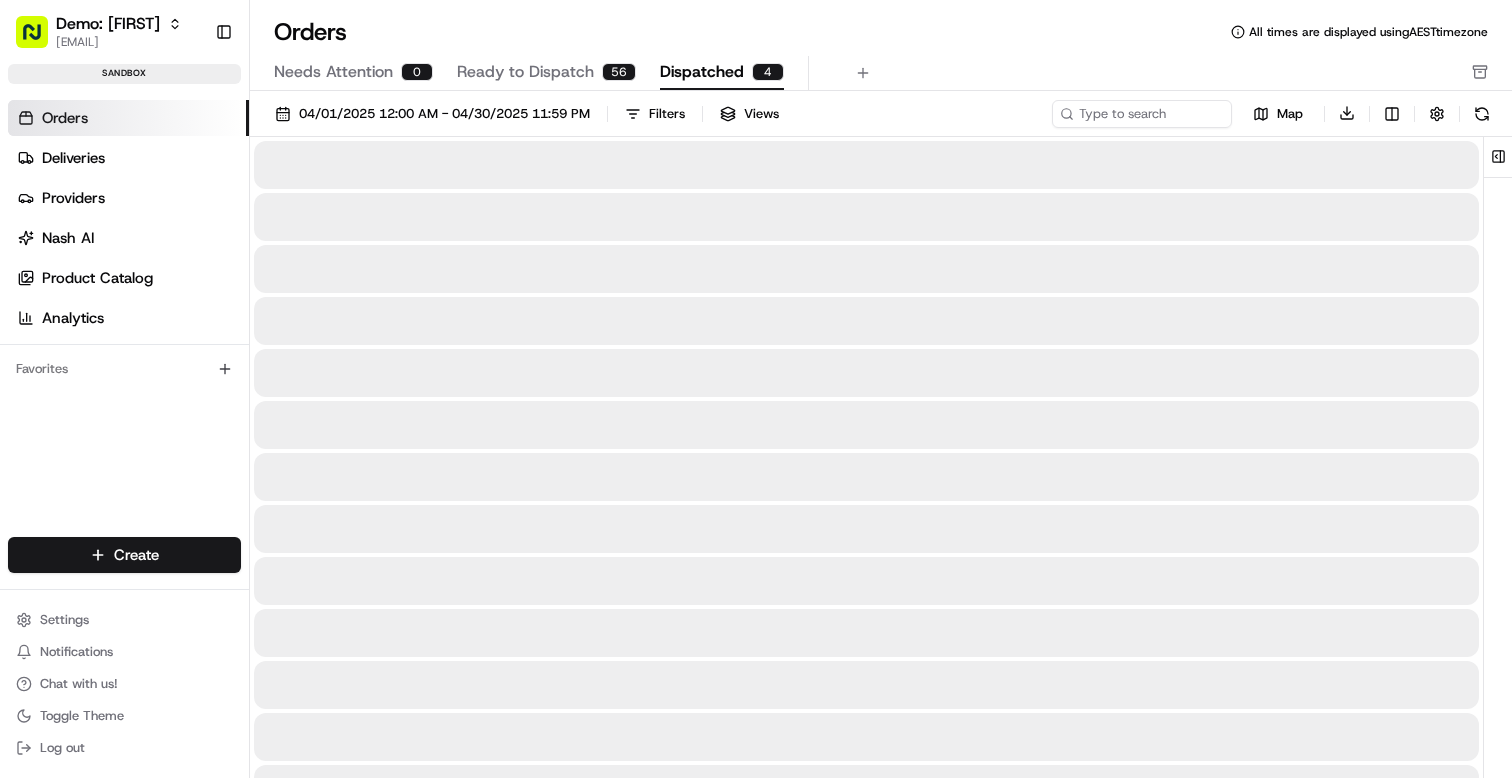 click on "Dispatched" at bounding box center [702, 72] 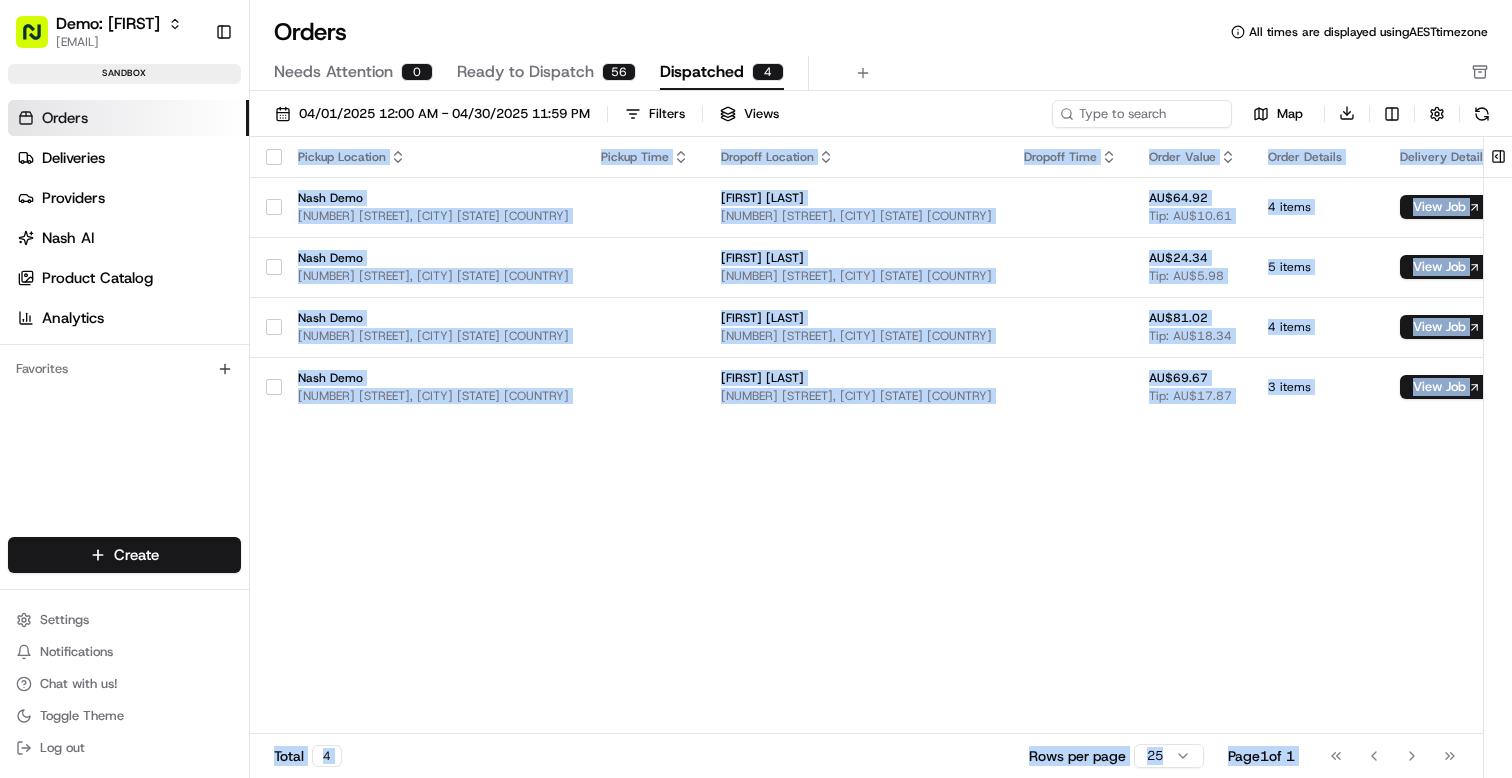 scroll, scrollTop: 0, scrollLeft: 134, axis: horizontal 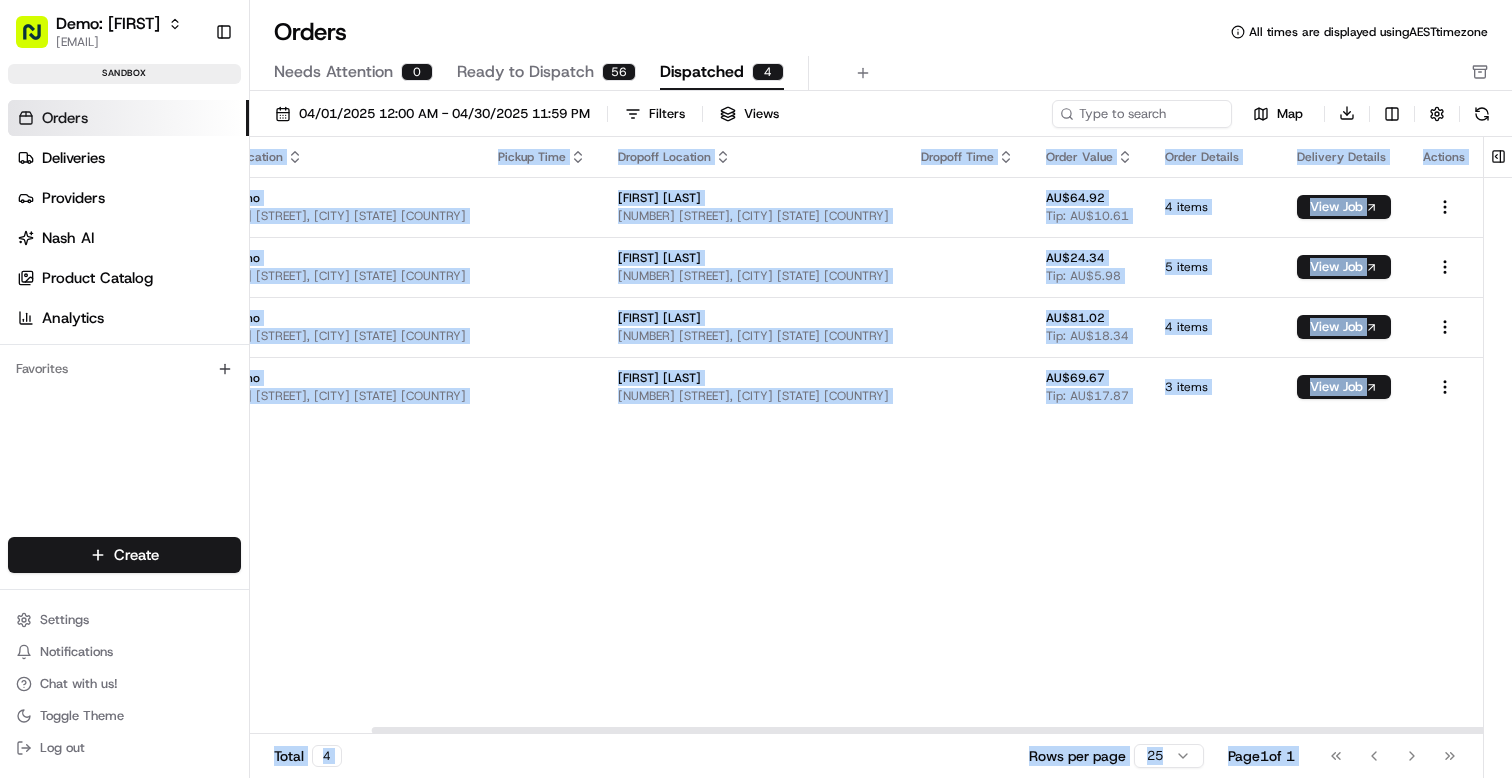 drag, startPoint x: 582, startPoint y: 552, endPoint x: 1511, endPoint y: 520, distance: 929.55096 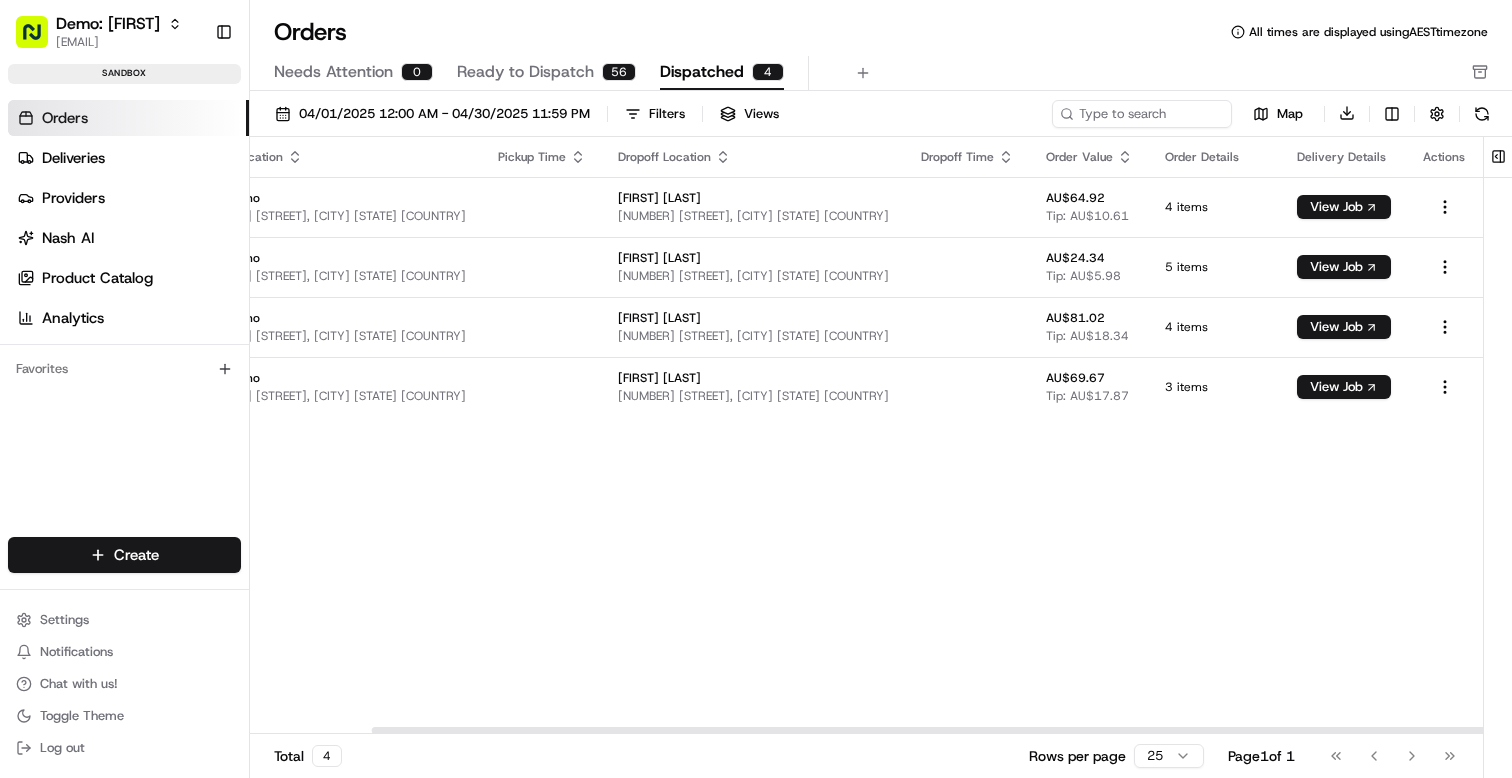 click on "Pickup Location Pickup Time Dropoff Location Dropoff Time Order Value Order Details Delivery Details Actions Nash Demo [NUMBER] [STREET], [CITY] [STATE] [COUNTRY] [FIRST] [LAST] [NUMBER] [STREET], [CITY] [STATE] [COUNTRY] AU$[PRICE] Tip: AU$[PRICE] [NUMBER] items View Job Nash Demo [NUMBER] [STREET], [CITY] [STATE] [COUNTRY] [FIRST] [LAST] [NUMBER] [STREET], [CITY] [STATE] [COUNTRY] AU$[PRICE] Tip: AU$[PRICE] [NUMBER] items View Job Nash Demo [NUMBER] [STREET], [CITY] [STATE] [COUNTRY] [FIRST] [LAST] [NUMBER] [STREET], [CITY] [STATE] [COUNTRY] AU$[PRICE] Tip: AU$[PRICE] [NUMBER] items View Job Nash Demo [NUMBER] [STREET], [CITY] [STATE] [COUNTRY] [FIRST] [LAST] [NUMBER] [STREET], [CITY] [STATE] [COUNTRY] AU$[PRICE] Tip: AU$[PRICE] [NUMBER] items View Job" at bounding box center (815, 436) 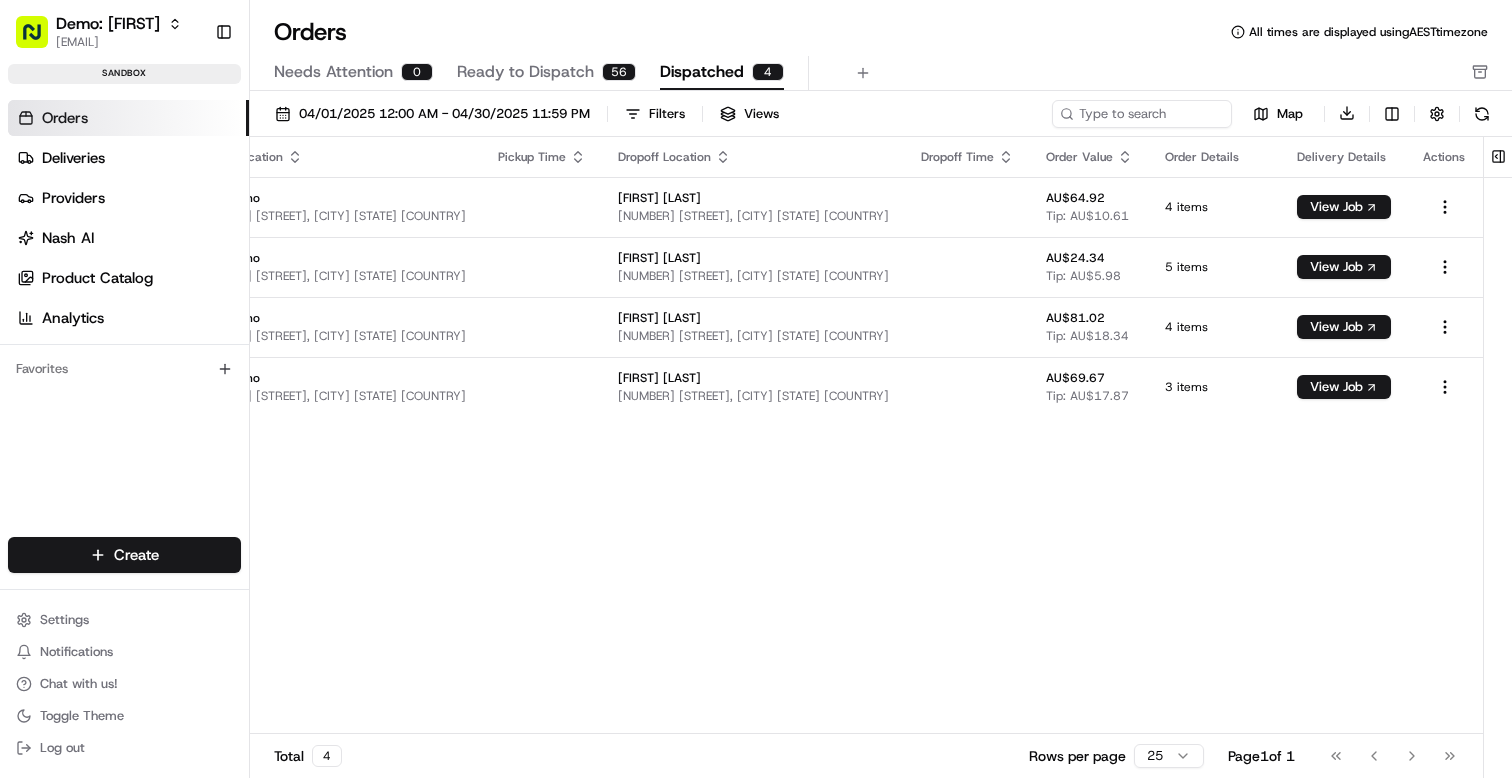 click on "Pickup Location Pickup Time Dropoff Location Dropoff Time Order Value Order Details Delivery Details Actions Nash Demo [NUMBER] [STREET], [CITY] [STATE] [COUNTRY] [FIRST] [LAST] [NUMBER] [STREET], [CITY] [STATE] [COUNTRY] AU$[PRICE] Tip: AU$[PRICE] [NUMBER] items View Job Nash Demo [NUMBER] [STREET], [CITY] [STATE] [COUNTRY] [FIRST] [LAST] [NUMBER] [STREET], [CITY] [STATE] [COUNTRY] AU$[PRICE] Tip: AU$[PRICE] [NUMBER] items View Job Nash Demo [NUMBER] [STREET], [CITY] [STATE] [COUNTRY] [FIRST] [LAST] [NUMBER] [STREET], [CITY] [STATE] [COUNTRY] AU$[PRICE] Tip: AU$[PRICE] [NUMBER] items View Job Nash Demo [NUMBER] [STREET], [CITY] [STATE] [COUNTRY] [FIRST] [LAST] [NUMBER] [STREET], [CITY] [STATE] [COUNTRY] AU$[PRICE] Tip: AU$[PRICE] [NUMBER] items View Job" at bounding box center [815, 436] 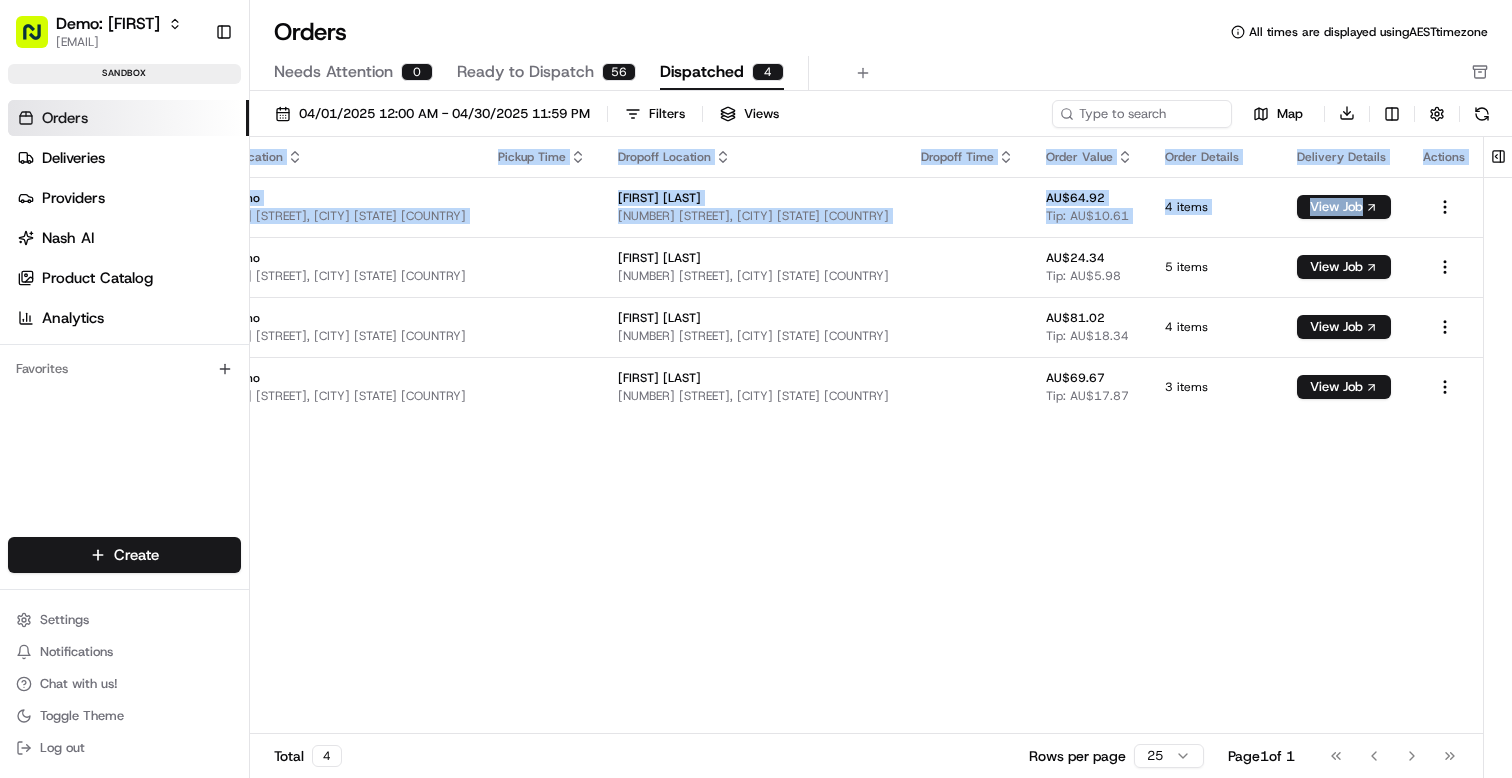 scroll, scrollTop: 0, scrollLeft: 0, axis: both 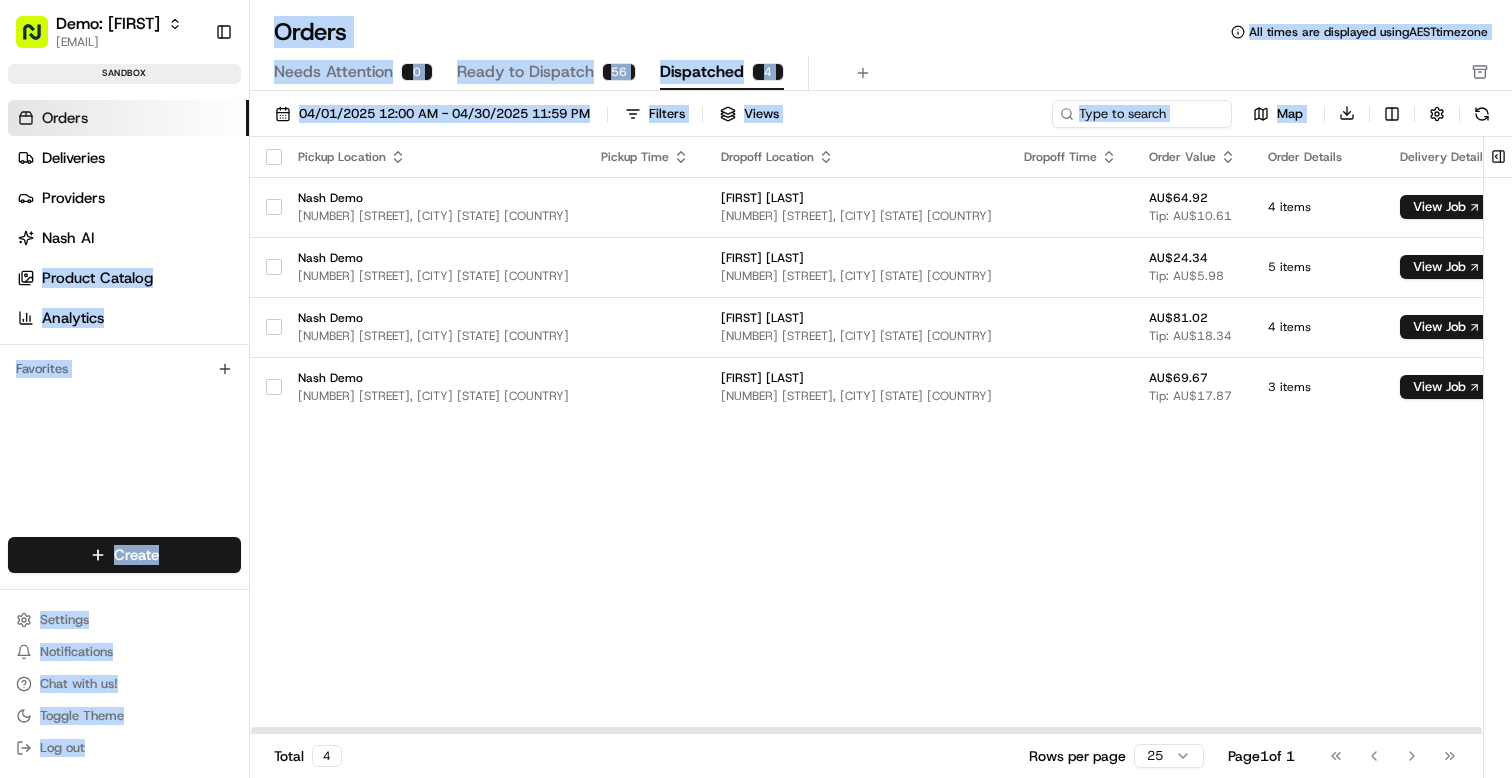 drag, startPoint x: 1305, startPoint y: 568, endPoint x: 246, endPoint y: 256, distance: 1104.004 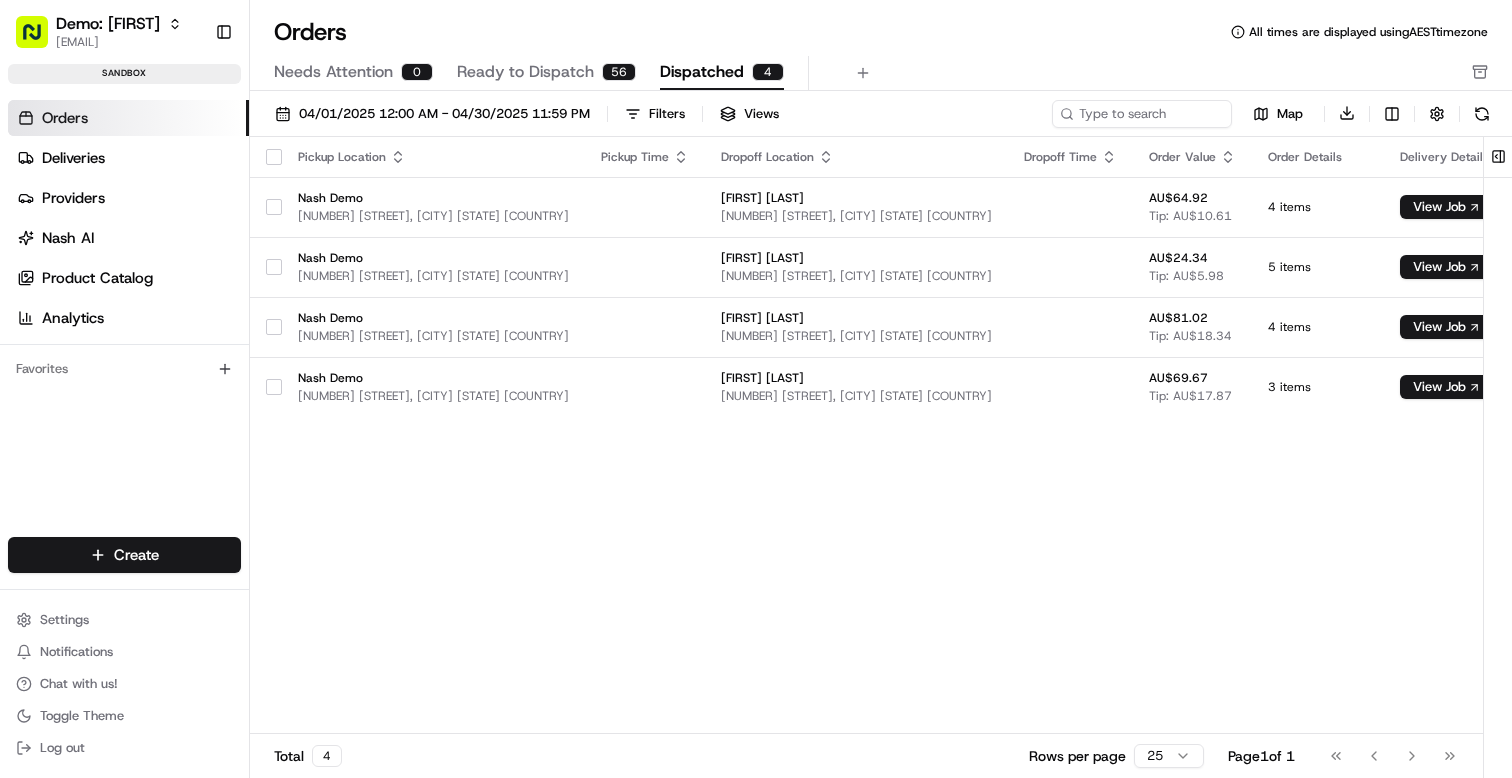 click on "Pickup Location Pickup Time Dropoff Location Dropoff Time Order Value Order Details Delivery Details Actions Nash Demo [NUMBER] [STREET], [CITY] [STATE] [COUNTRY] [FIRST] [LAST] [NUMBER] [STREET], [CITY] [STATE] [COUNTRY] AU$[PRICE] Tip: AU$[PRICE] [NUMBER] items View Job Nash Demo [NUMBER] [STREET], [CITY] [STATE] [COUNTRY] [FIRST] [LAST] [NUMBER] [STREET], [CITY] [STATE] [COUNTRY] AU$[PRICE] Tip: AU$[PRICE] [NUMBER] items View Job Nash Demo [NUMBER] [STREET], [CITY] [STATE] [COUNTRY] [FIRST] [LAST] [NUMBER] [STREET], [CITY] [STATE] [COUNTRY] AU$[PRICE] Tip: AU$[PRICE] [NUMBER] items View Job Nash Demo [NUMBER] [STREET], [CITY] [STATE] [COUNTRY] [FIRST] [LAST] [NUMBER] [STREET], [CITY] [STATE] [COUNTRY] AU$[PRICE] Tip: AU$[PRICE] [NUMBER] items View Job" at bounding box center [918, 436] 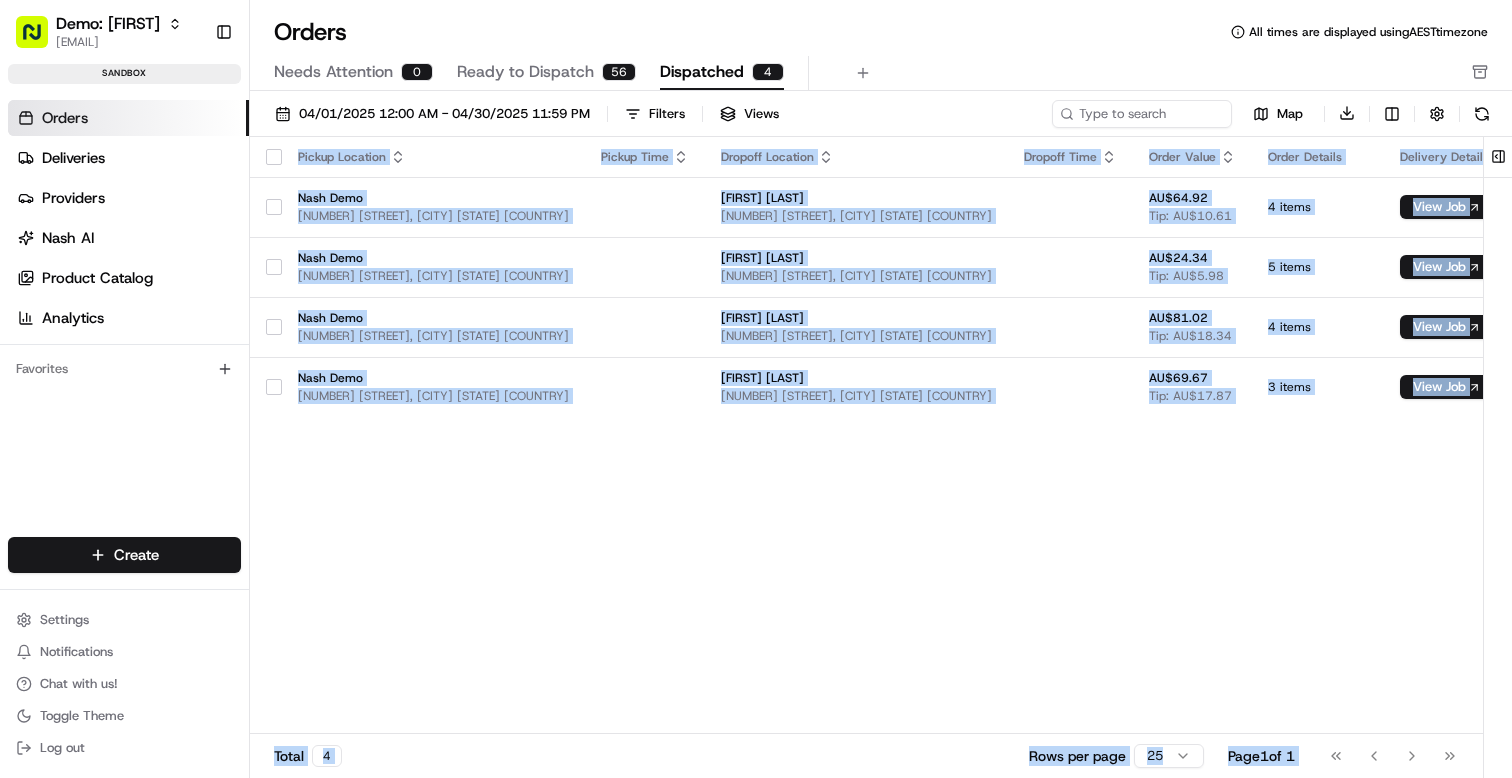 scroll, scrollTop: 0, scrollLeft: 134, axis: horizontal 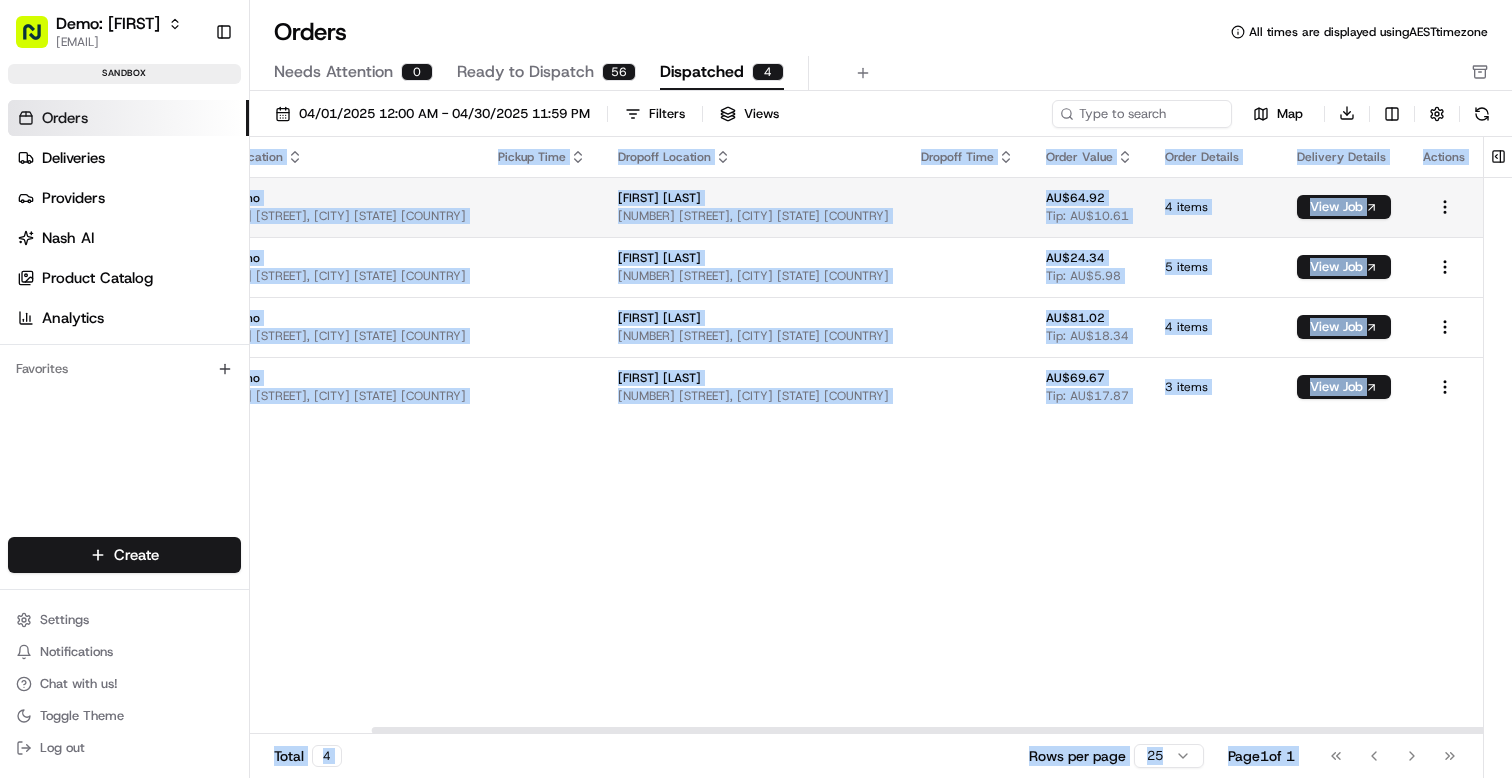 drag, startPoint x: 466, startPoint y: 524, endPoint x: 1478, endPoint y: 182, distance: 1068.2266 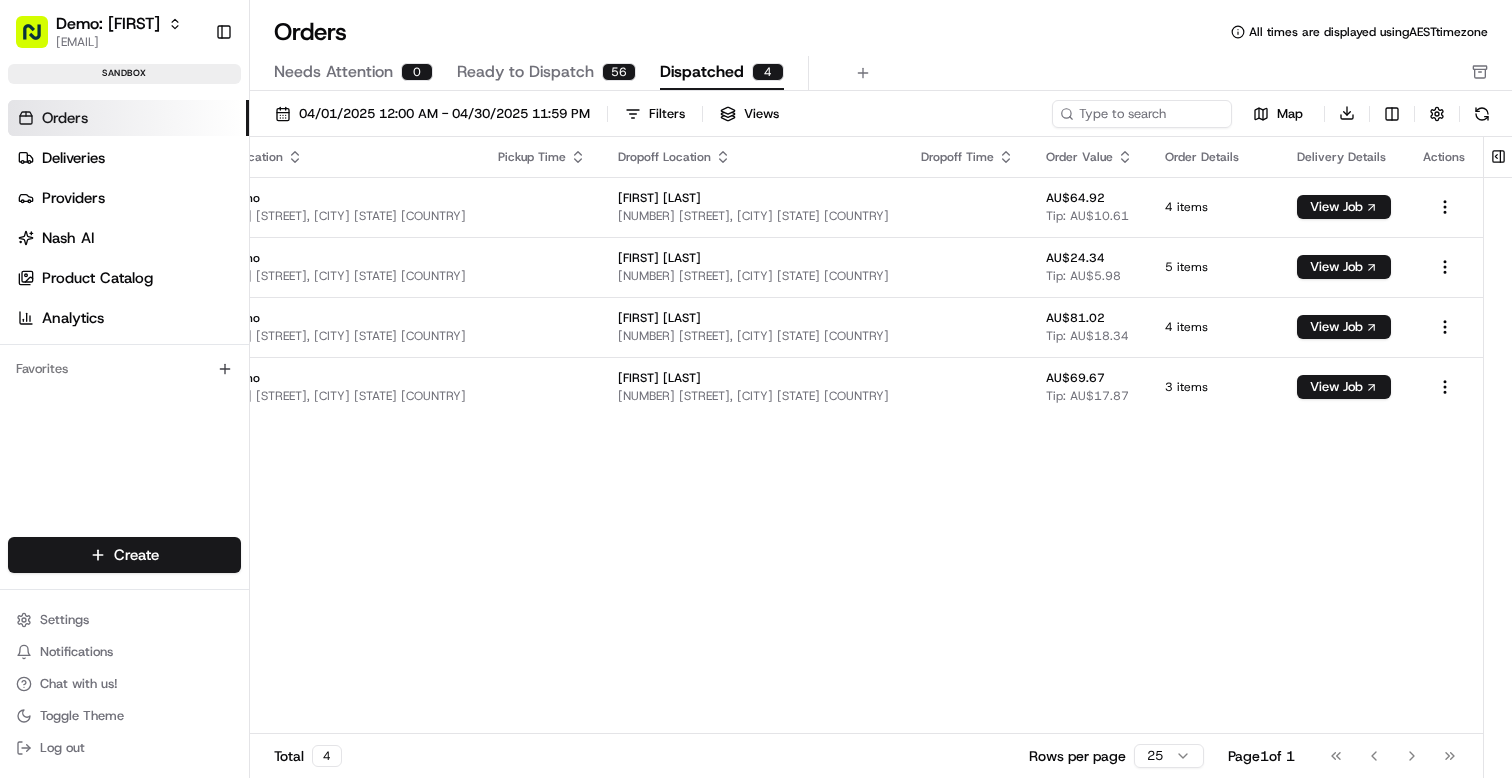 click on "Pickup Location Pickup Time Dropoff Location Dropoff Time Order Value Order Details Delivery Details Actions Nash Demo [NUMBER] [STREET], [CITY] [STATE] [COUNTRY] [FIRST] [LAST] [NUMBER] [STREET], [CITY] [STATE] [COUNTRY] AU$[PRICE] Tip: AU$[PRICE] [NUMBER] items View Job Nash Demo [NUMBER] [STREET], [CITY] [STATE] [COUNTRY] [FIRST] [LAST] [NUMBER] [STREET], [CITY] [STATE] [COUNTRY] AU$[PRICE] Tip: AU$[PRICE] [NUMBER] items View Job Nash Demo [NUMBER] [STREET], [CITY] [STATE] [COUNTRY] [FIRST] [LAST] [NUMBER] [STREET], [CITY] [STATE] [COUNTRY] AU$[PRICE] Tip: AU$[PRICE] [NUMBER] items View Job Nash Demo [NUMBER] [STREET], [CITY] [STATE] [COUNTRY] [FIRST] [LAST] [NUMBER] [STREET], [CITY] [STATE] [COUNTRY] AU$[PRICE] Tip: AU$[PRICE] [NUMBER] items View Job" at bounding box center (815, 436) 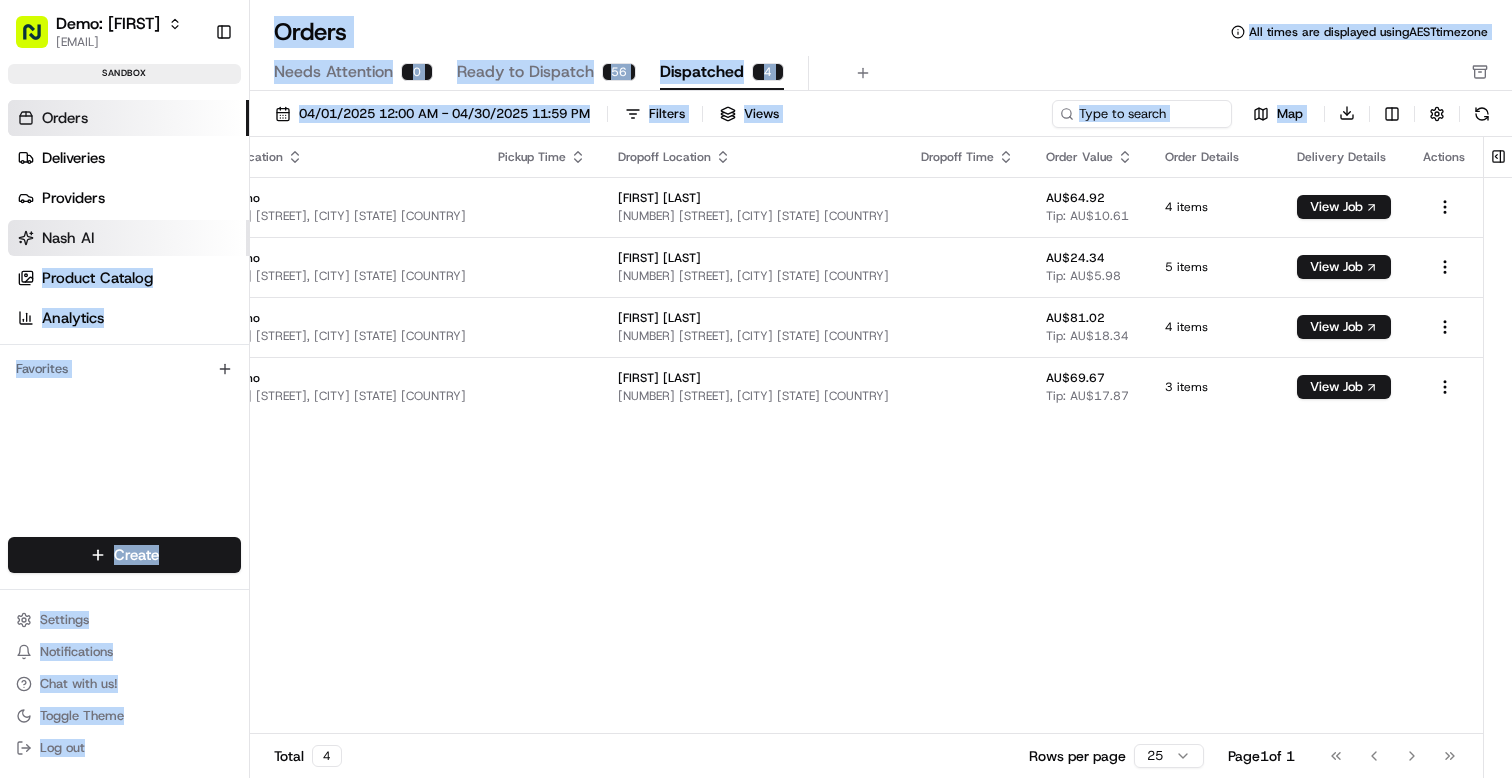 scroll, scrollTop: 0, scrollLeft: 0, axis: both 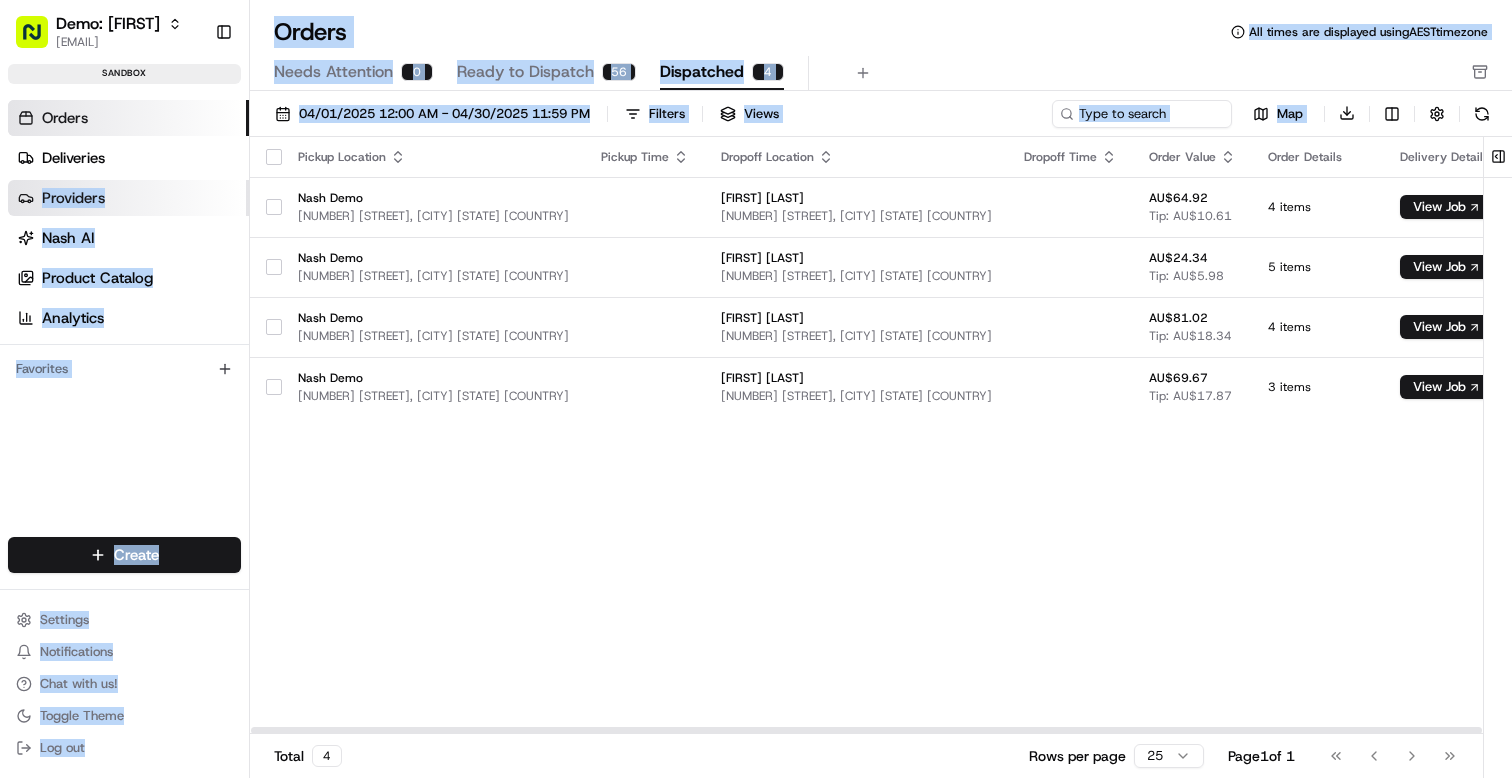 drag, startPoint x: 1437, startPoint y: 532, endPoint x: 130, endPoint y: 185, distance: 1352.2788 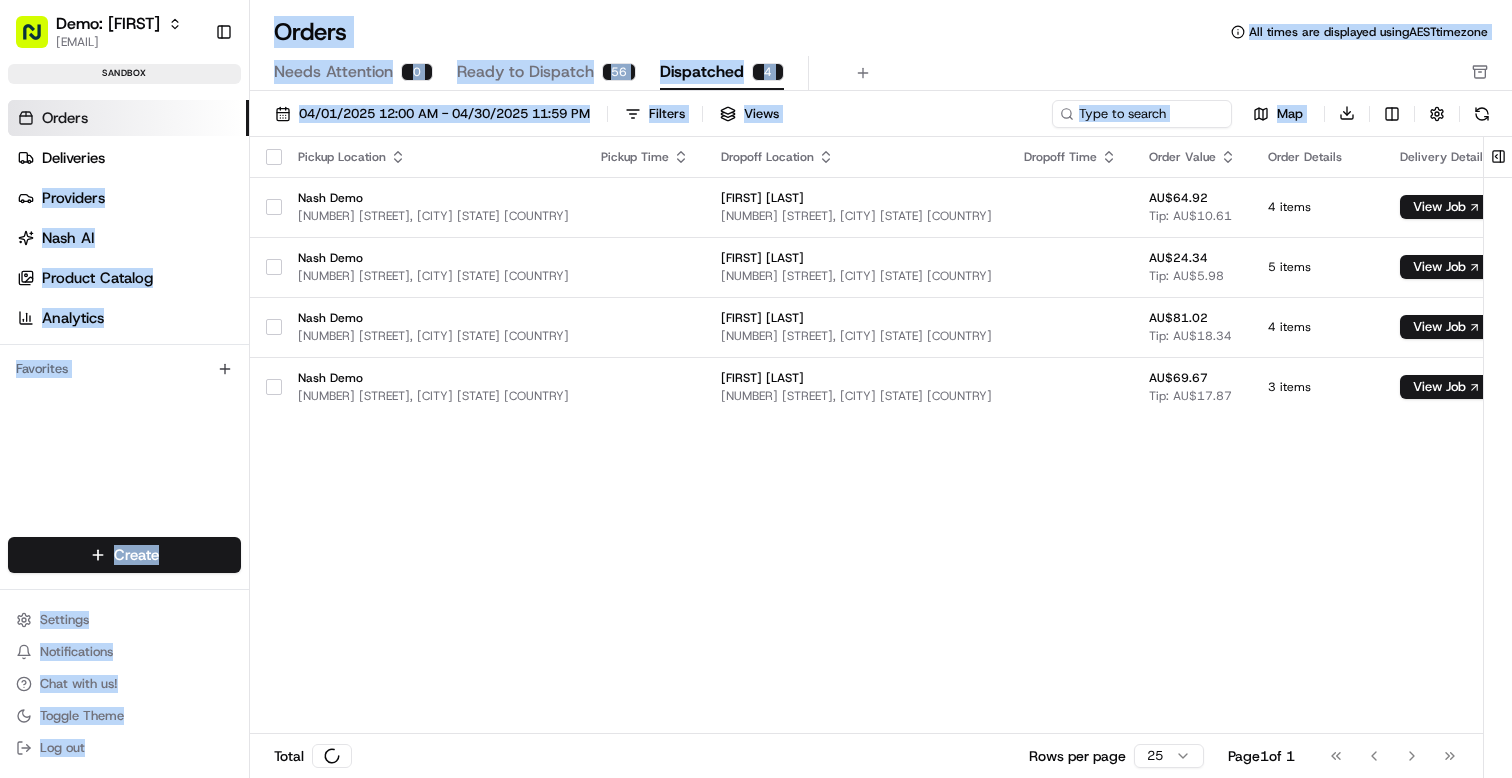 click on "Pickup Location Pickup Time Dropoff Location Dropoff Time Order Value Order Details Delivery Details Actions Nash Demo [NUMBER] [STREET], [CITY] [STATE] [COUNTRY] [FIRST] [LAST] [NUMBER] [STREET], [CITY] [STATE] [COUNTRY] AU$[PRICE] Tip: AU$[PRICE] [NUMBER] items View Job Nash Demo [NUMBER] [STREET], [CITY] [STATE] [COUNTRY] [FIRST] [LAST] [NUMBER] [STREET], [CITY] [STATE] [COUNTRY] AU$[PRICE] Tip: AU$[PRICE] [NUMBER] items View Job Nash Demo [NUMBER] [STREET], [CITY] [STATE] [COUNTRY] [FIRST] [LAST] [NUMBER] [STREET], [CITY] [STATE] [COUNTRY] AU$[PRICE] Tip: AU$[PRICE] [NUMBER] items View Job Nash Demo [NUMBER] [STREET], [CITY] [STATE] [COUNTRY] [FIRST] [LAST] [NUMBER] [STREET], [CITY] [STATE] [COUNTRY] AU$[PRICE] Tip: AU$[PRICE] [NUMBER] items View Job" at bounding box center (918, 436) 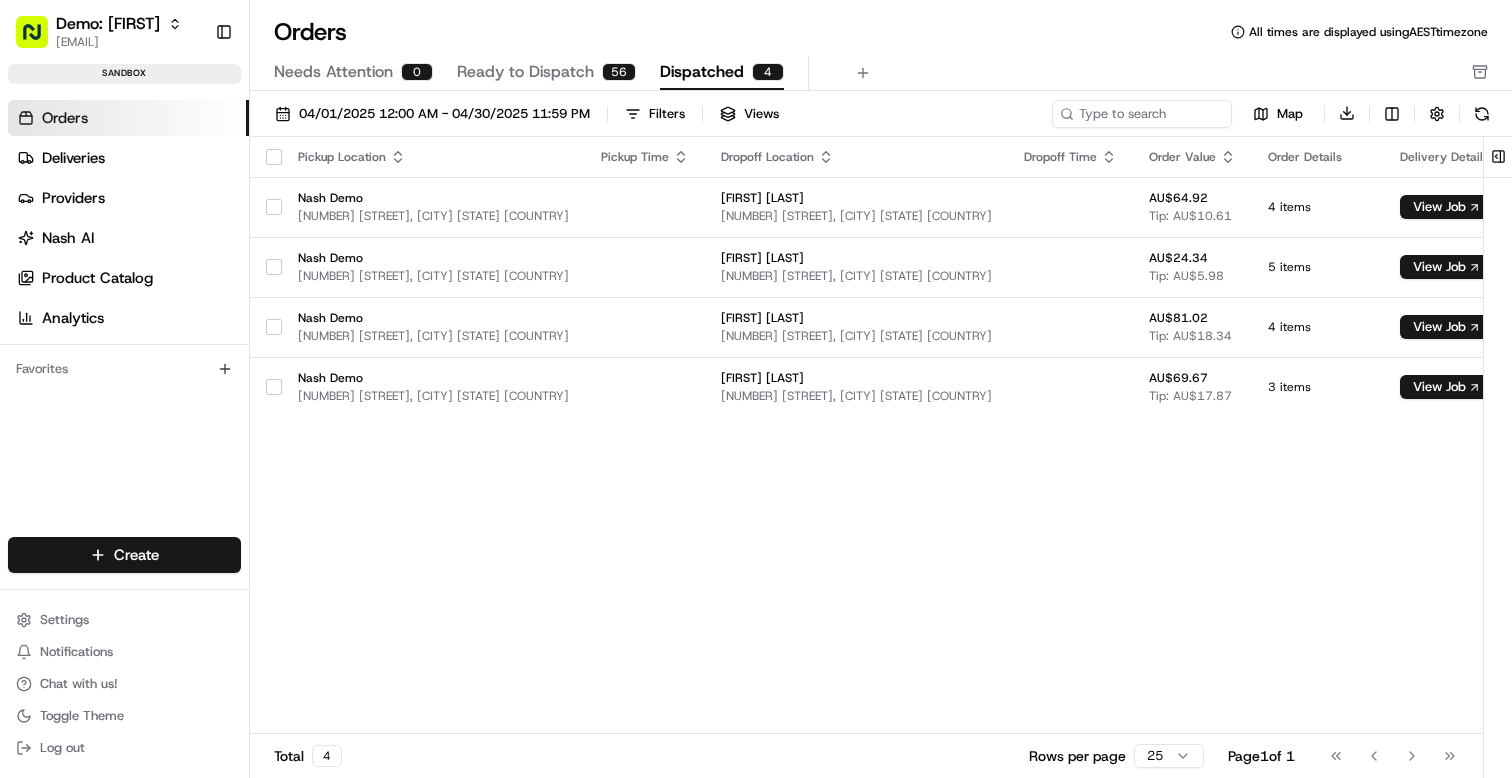 click on "Ready to Dispatch" at bounding box center [525, 72] 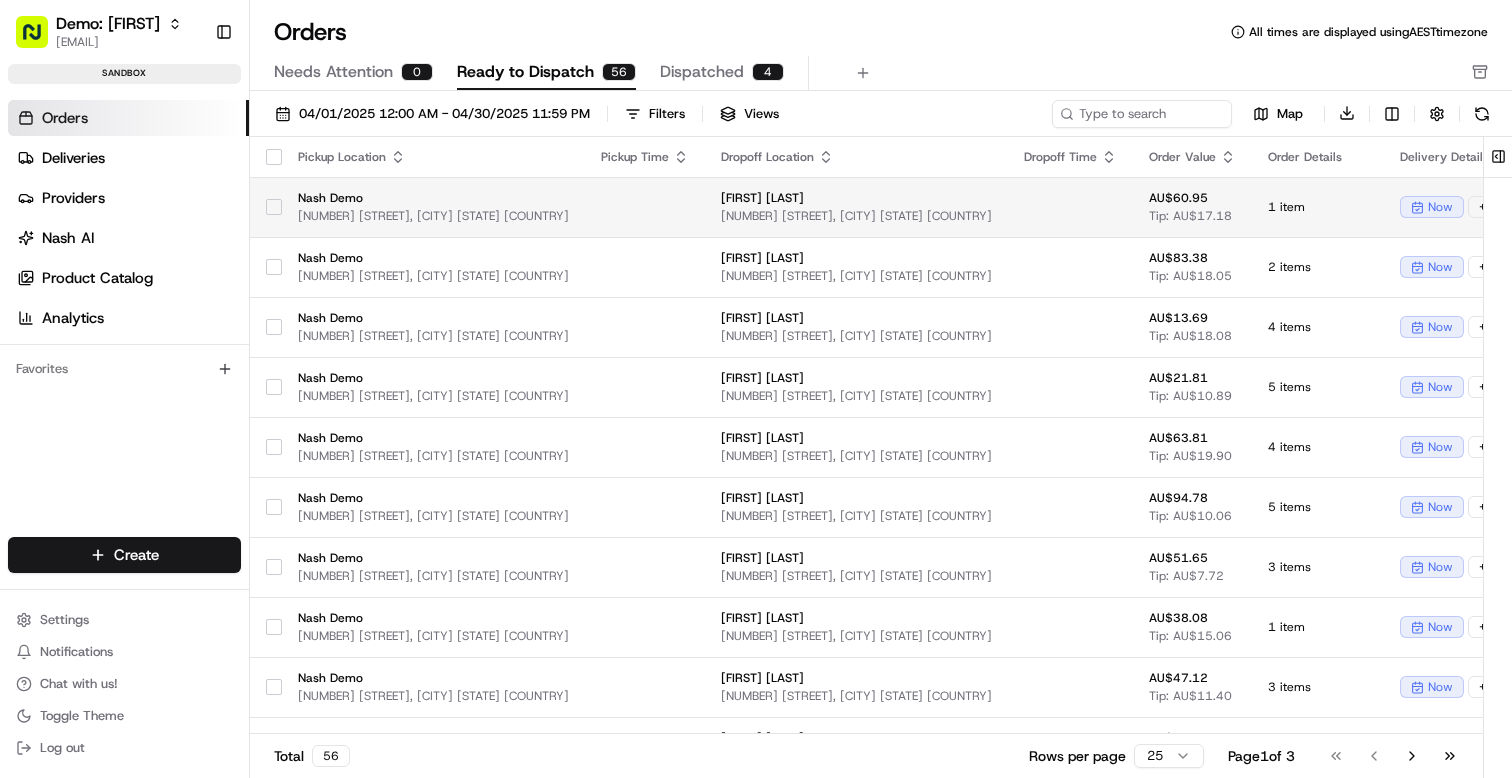 click at bounding box center [274, 207] 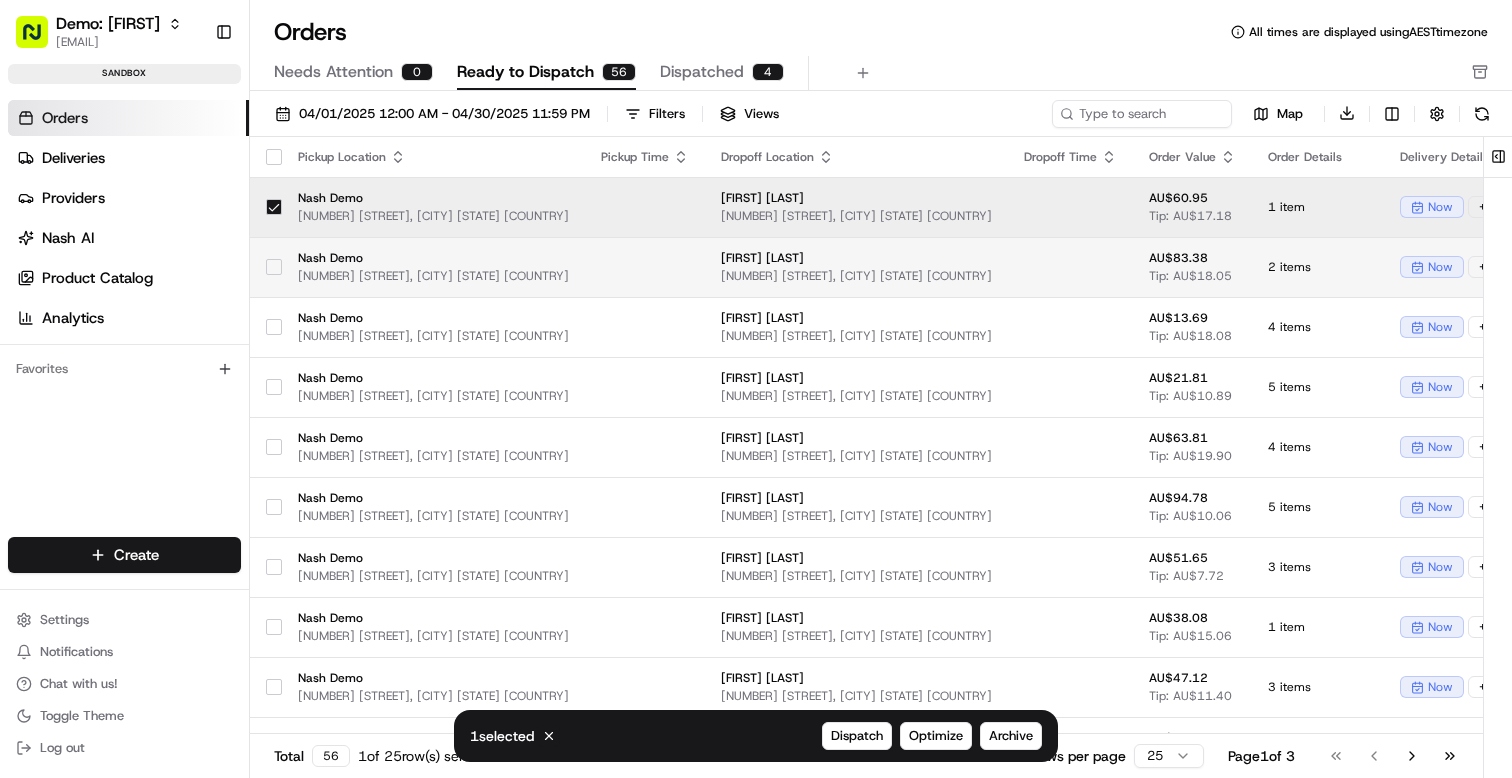 click at bounding box center (274, 267) 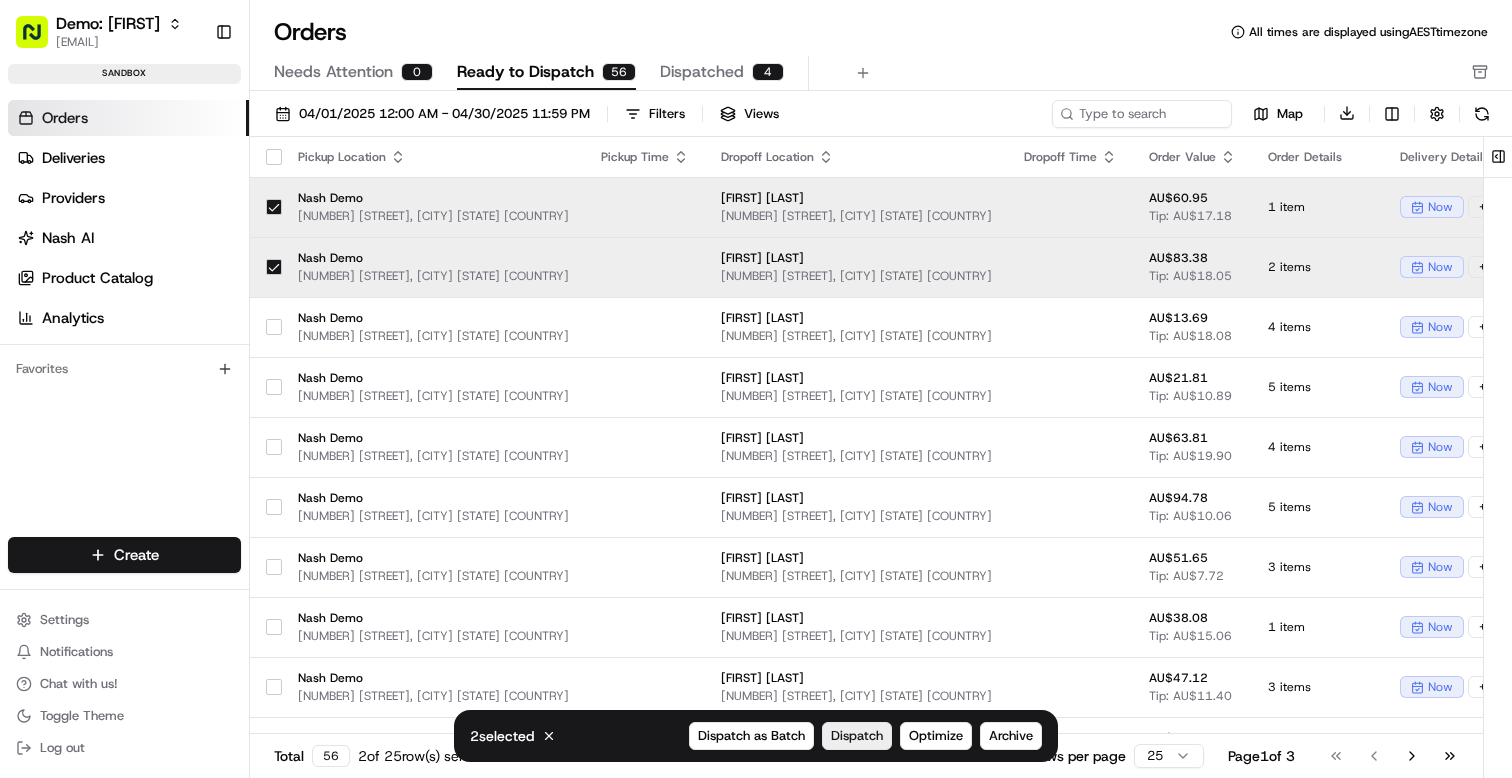 click on "Dispatch" at bounding box center [857, 736] 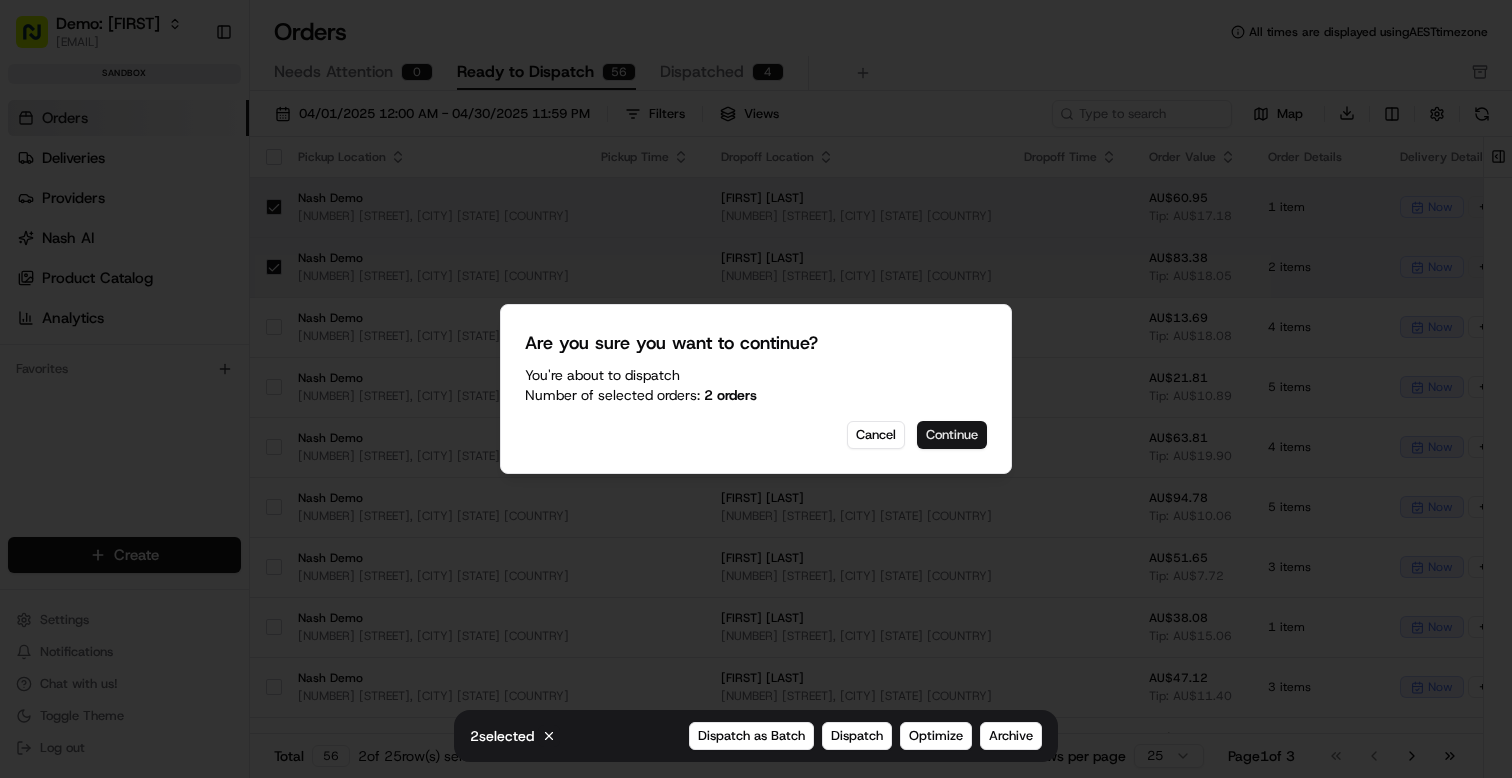 click on "Continue" at bounding box center (952, 435) 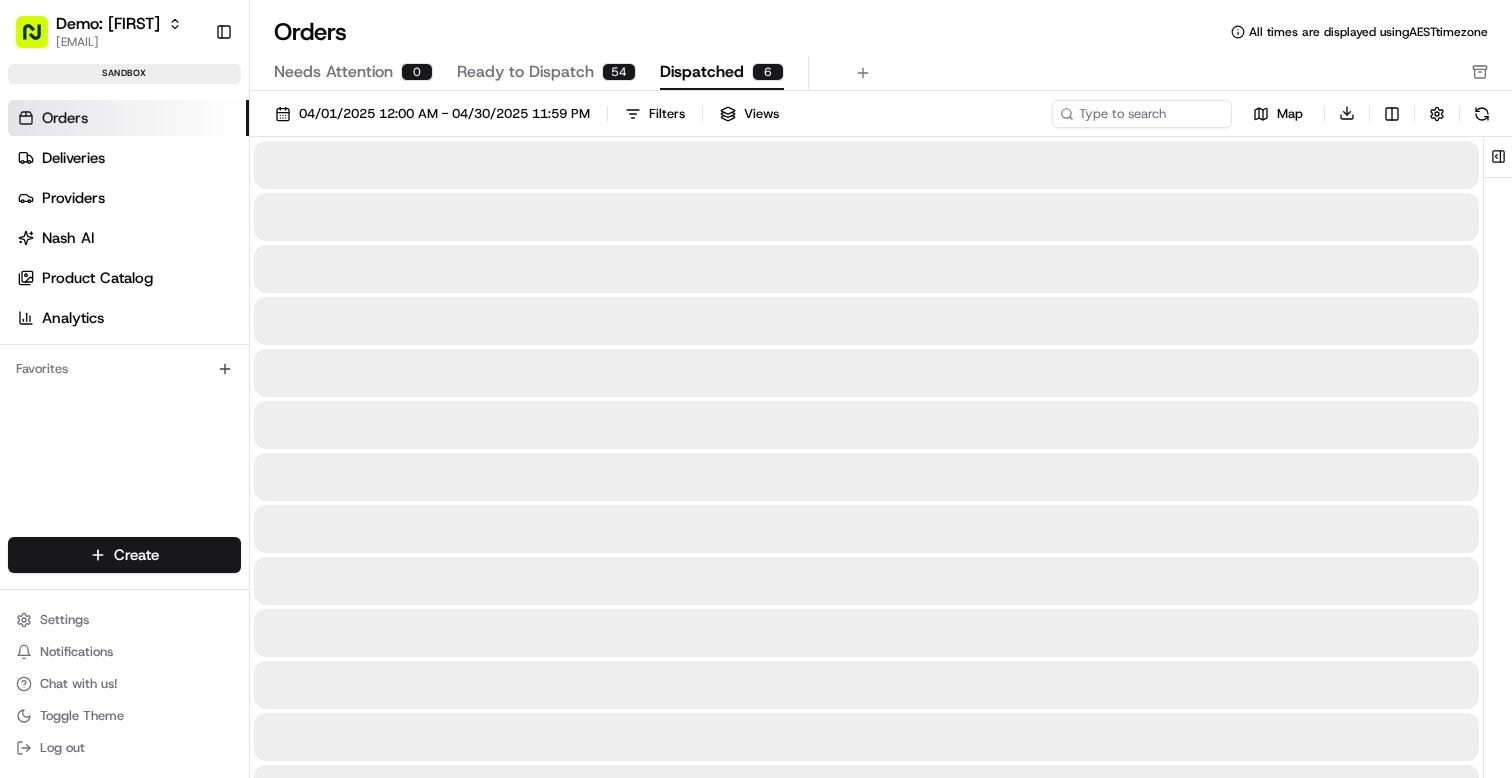 click on "Dispatched 6" at bounding box center (722, 73) 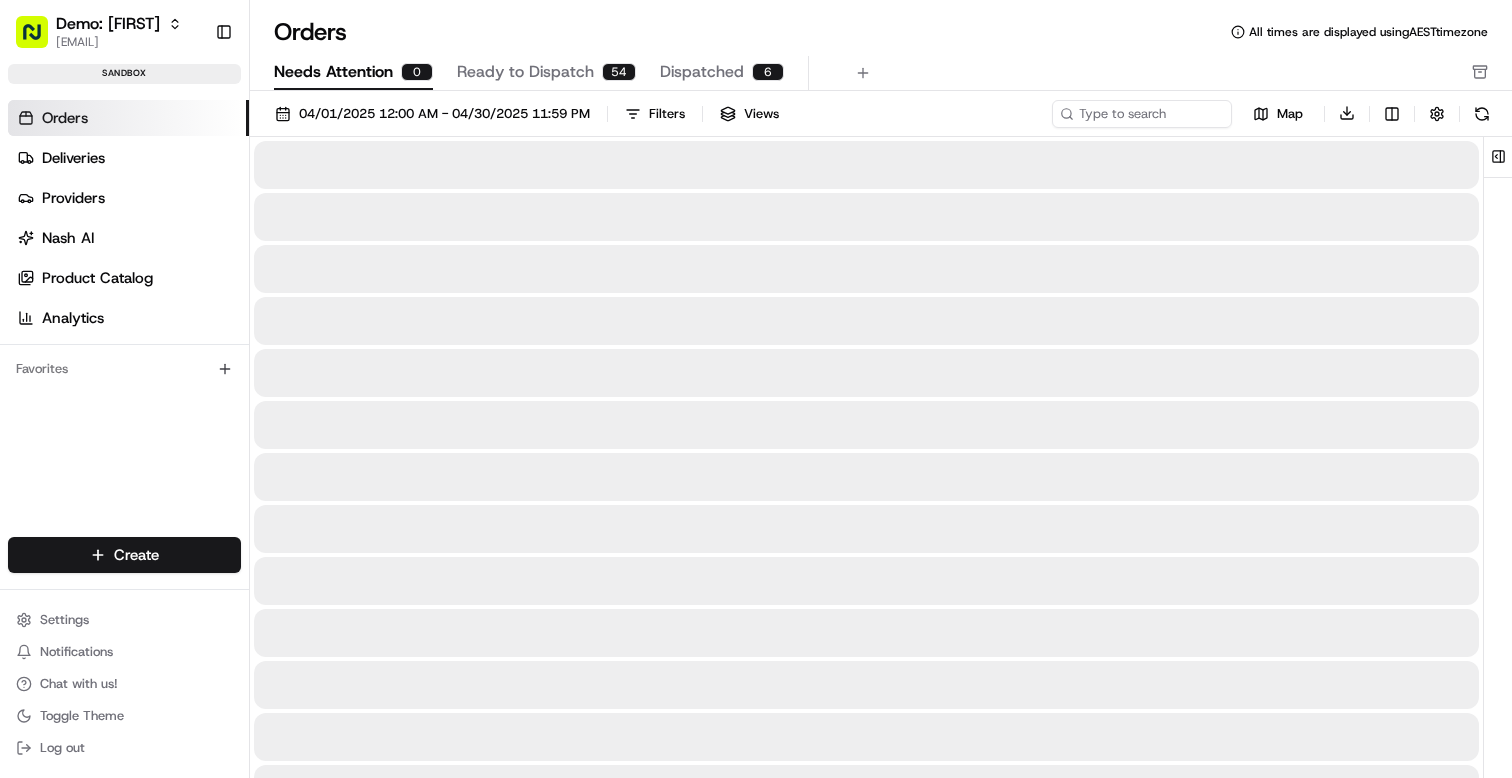 click on "Needs Attention 0" at bounding box center (353, 73) 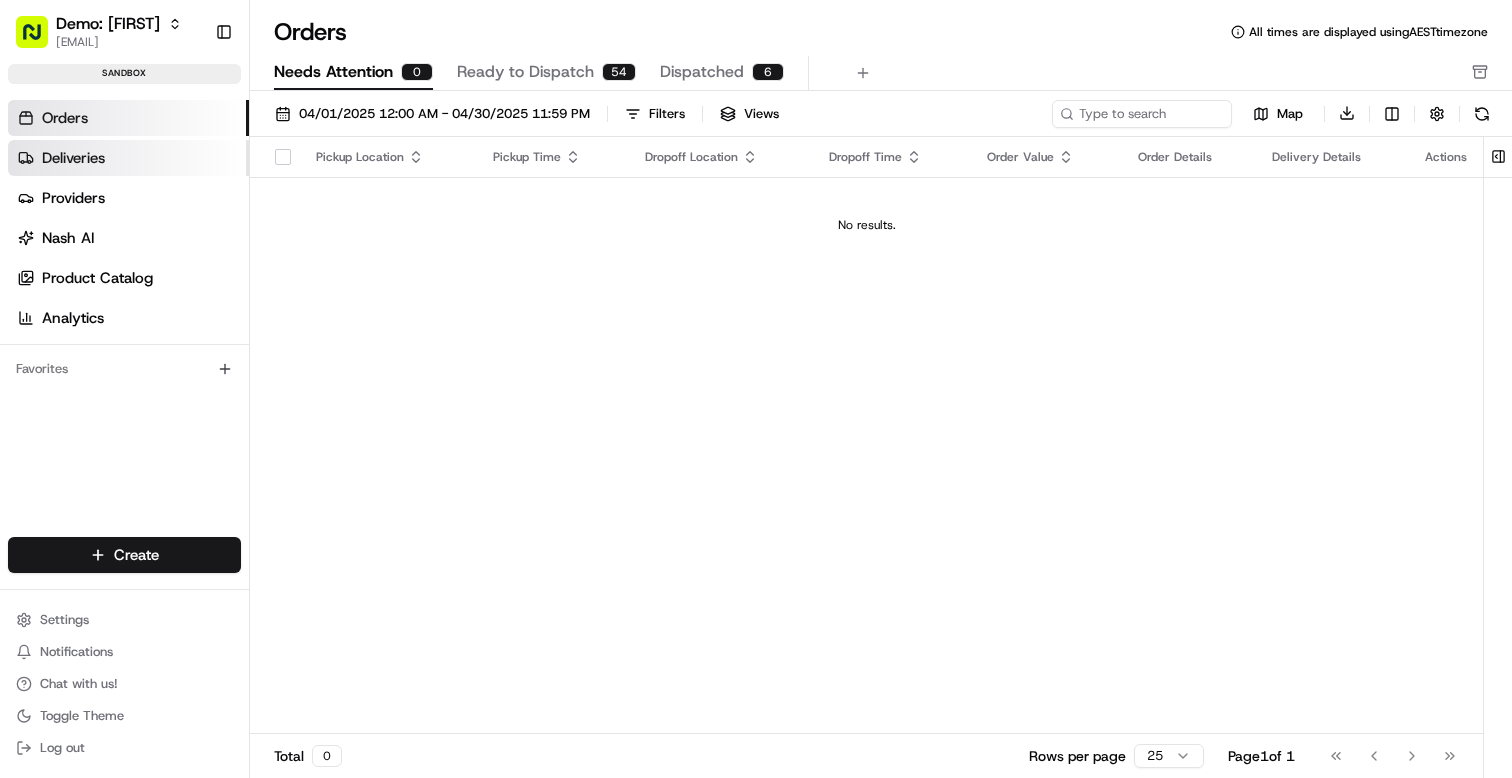 click on "Deliveries" at bounding box center (73, 158) 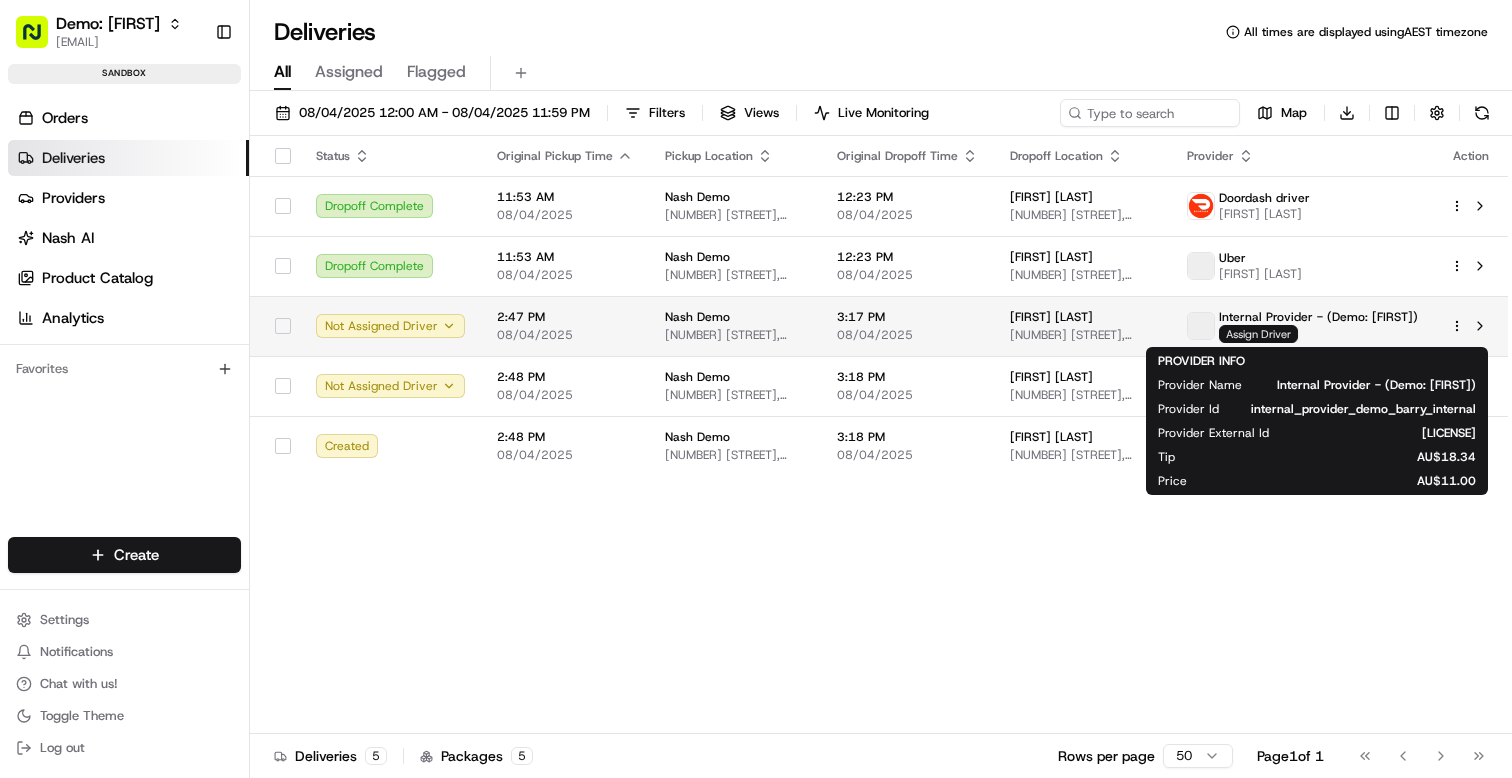 click on "Assign Driver" at bounding box center [1258, 334] 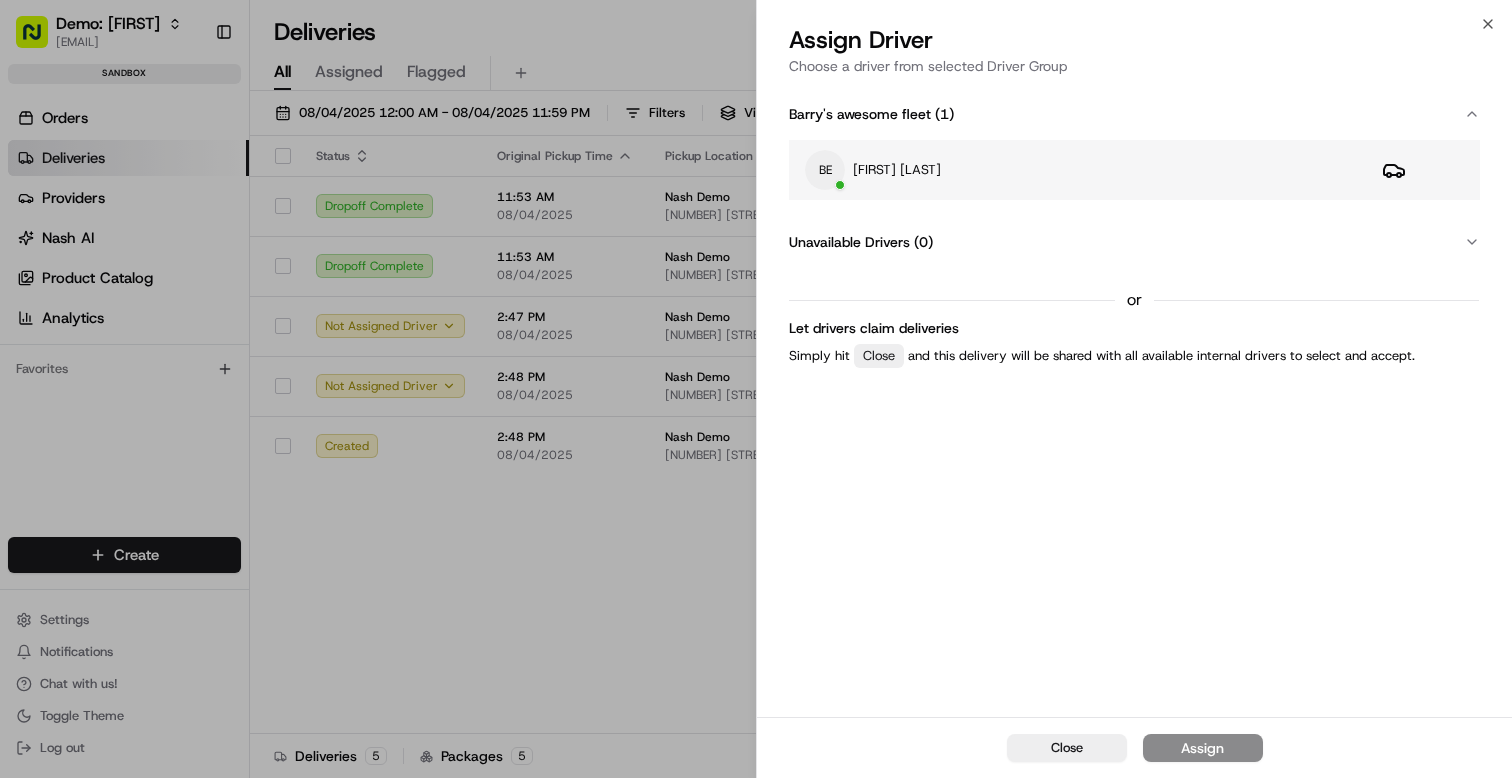 click on "BE [FIRST] [LAST]" at bounding box center [1077, 170] 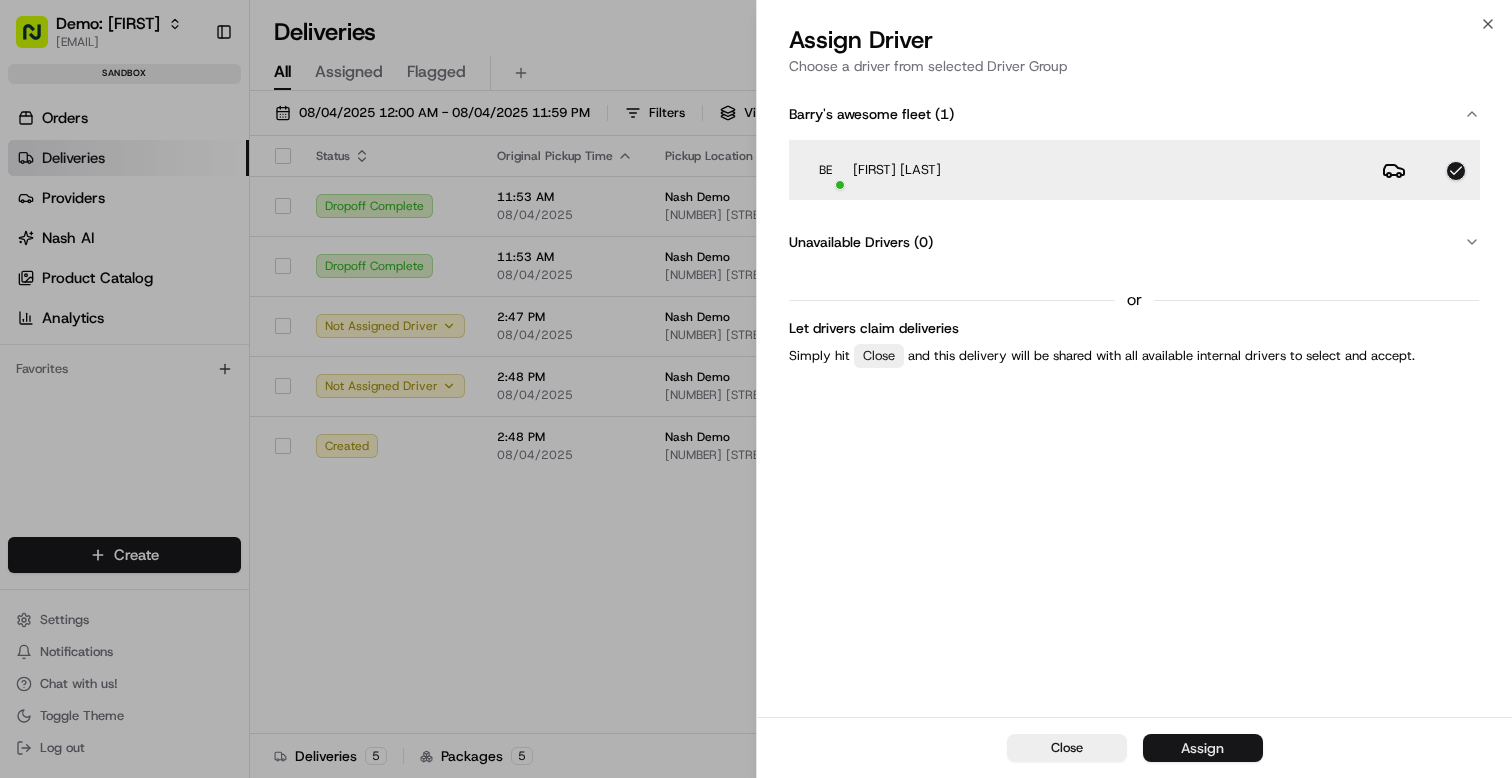 click on "Assign" at bounding box center (1203, 748) 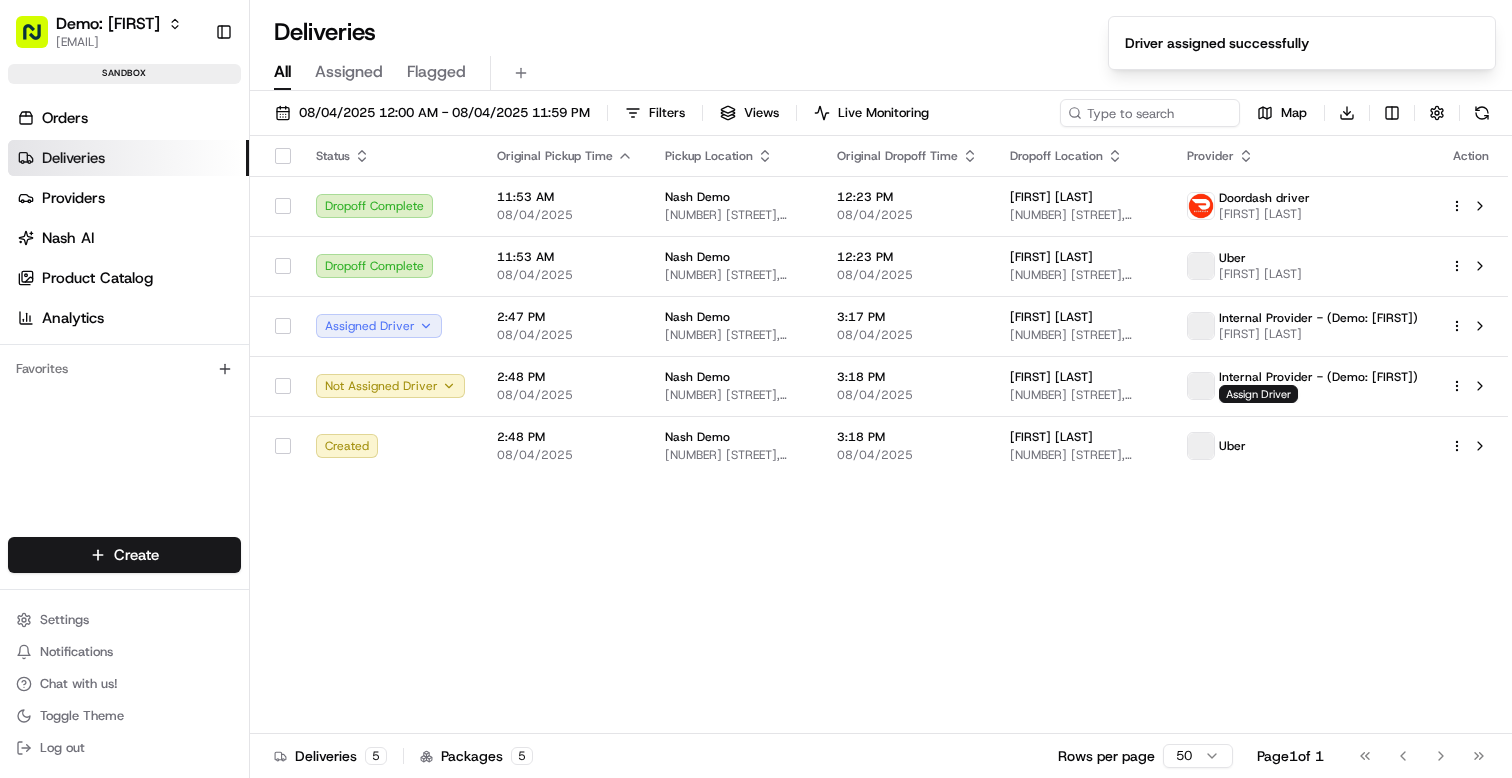 click on "Status Original Pickup Time Pickup Location Original Dropoff Time Dropoff Location Provider Action Dropoff Complete [TIME] [DATE] Nash Demo [NUMBER] [STREET], [CITY] [STATE] [COUNTRY] [TIME] [DATE] [FIRST] [LAST] [NUMBER] [STREET], [CITY] [STATE] [COUNTRY] Doordash driver [FIRST] [LAST] Dropoff Complete [TIME] [DATE] Nash Demo [NUMBER] [STREET], [CITY] [STATE] [COUNTRY] [TIME] [DATE] [FIRST] [LAST] [NUMBER] [STREET], [CITY] [STATE] [COUNTRY] Uber [FIRST] [LAST] Assigned Driver [TIME] [DATE] Nash Demo [NUMBER] [STREET], [CITY] [STATE] [COUNTRY] [TIME] [DATE] [FIRST] [LAST] [NUMBER] [STREET], [CITY] [STATE] [COUNTRY] Internal Provider - (Demo: [FIRST]) [FIRST] [LAST] Not Assigned Driver [TIME] [DATE] Nash Demo [NUMBER] [STREET], [CITY] [STATE] [COUNTRY] [TIME] [DATE] [FIRST] [LAST] [NUMBER] [STREET], [CITY] [STATE] [COUNTRY] Internal Provider - (Demo: [FIRST]) Assign Driver Created [TIME] [DATE] Nash Demo [NUMBER] [STREET], [CITY] [STATE] [COUNTRY] [TIME] [DATE] Uber" at bounding box center [879, 435] 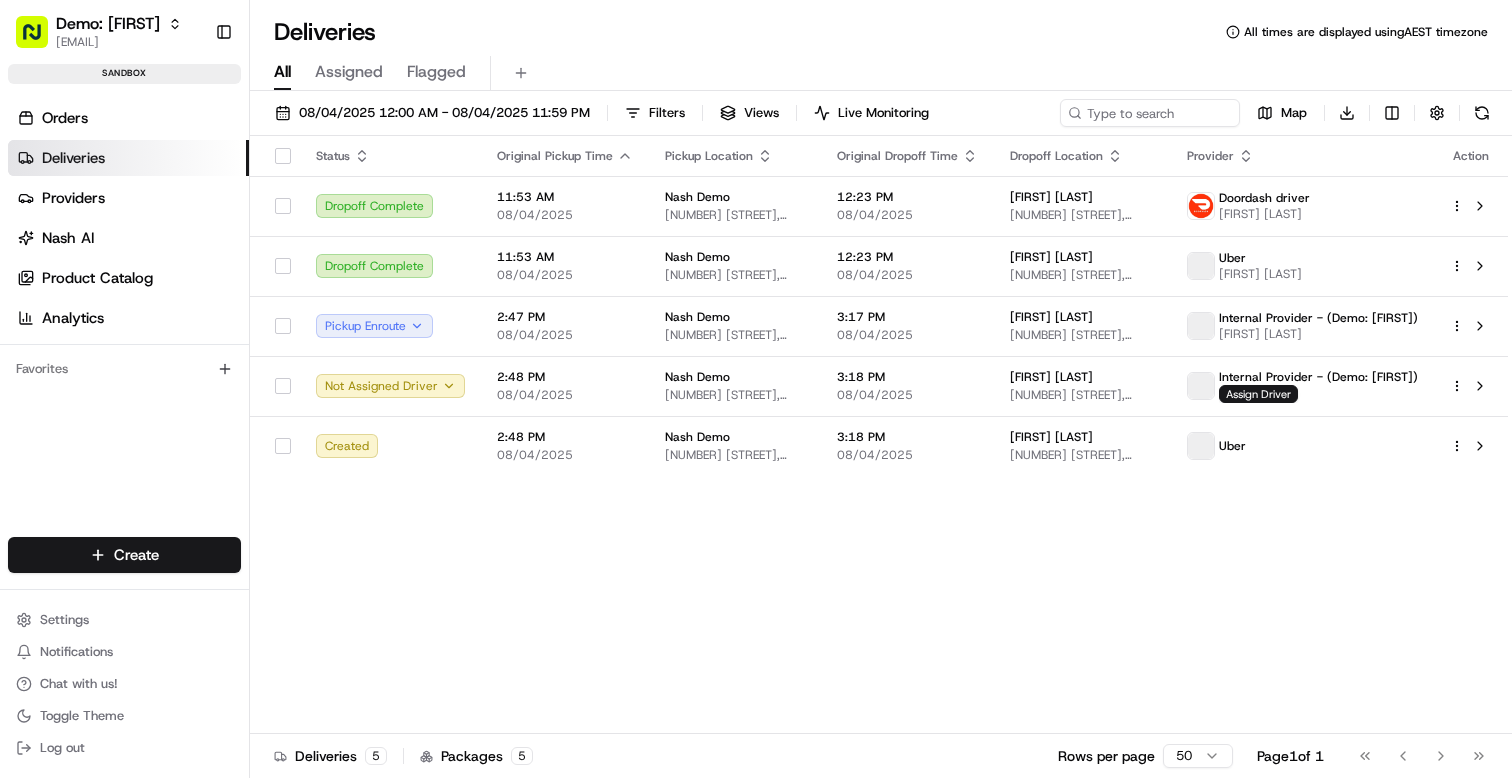 click on "Status Original Pickup Time Pickup Location Original Dropoff Time Dropoff Location Provider Action Dropoff Complete [TIME] [DATE] Nash Demo [NUMBER] [STREET], [CITY] [STATE] [COUNTRY] [TIME] [DATE] [FIRST] [LAST] [NUMBER] [STREET], [CITY] [STATE] [COUNTRY] Doordash driver [FIRST] [LAST] Dropoff Complete [TIME] [DATE] Nash Demo [NUMBER] [STREET], [CITY] [STATE] [COUNTRY] [TIME] [DATE] [FIRST] [LAST] [NUMBER] [STREET], [CITY] [STATE] [COUNTRY] Uber [FIRST] [LAST] Pickup Enroute [TIME] [DATE] Nash Demo [NUMBER] [STREET], [CITY] [STATE] [COUNTRY] [TIME] [DATE] [FIRST] [LAST] [NUMBER] [STREET], [CITY] [STATE] [COUNTRY] Internal Provider - (Demo: [FIRST]) [FIRST] [LAST] Not Assigned Driver [TIME] [DATE] Nash Demo [NUMBER] [STREET], [CITY] [STATE] [COUNTRY] [TIME] [DATE] [FIRST] [LAST] [NUMBER] [STREET], [CITY] [STATE] [COUNTRY] Internal Provider - (Demo: [FIRST]) Assign Driver Created [TIME] [DATE] Nash Demo [NUMBER] [STREET], [CITY] [STATE] [COUNTRY] [TIME] [DATE] Uber" at bounding box center (879, 435) 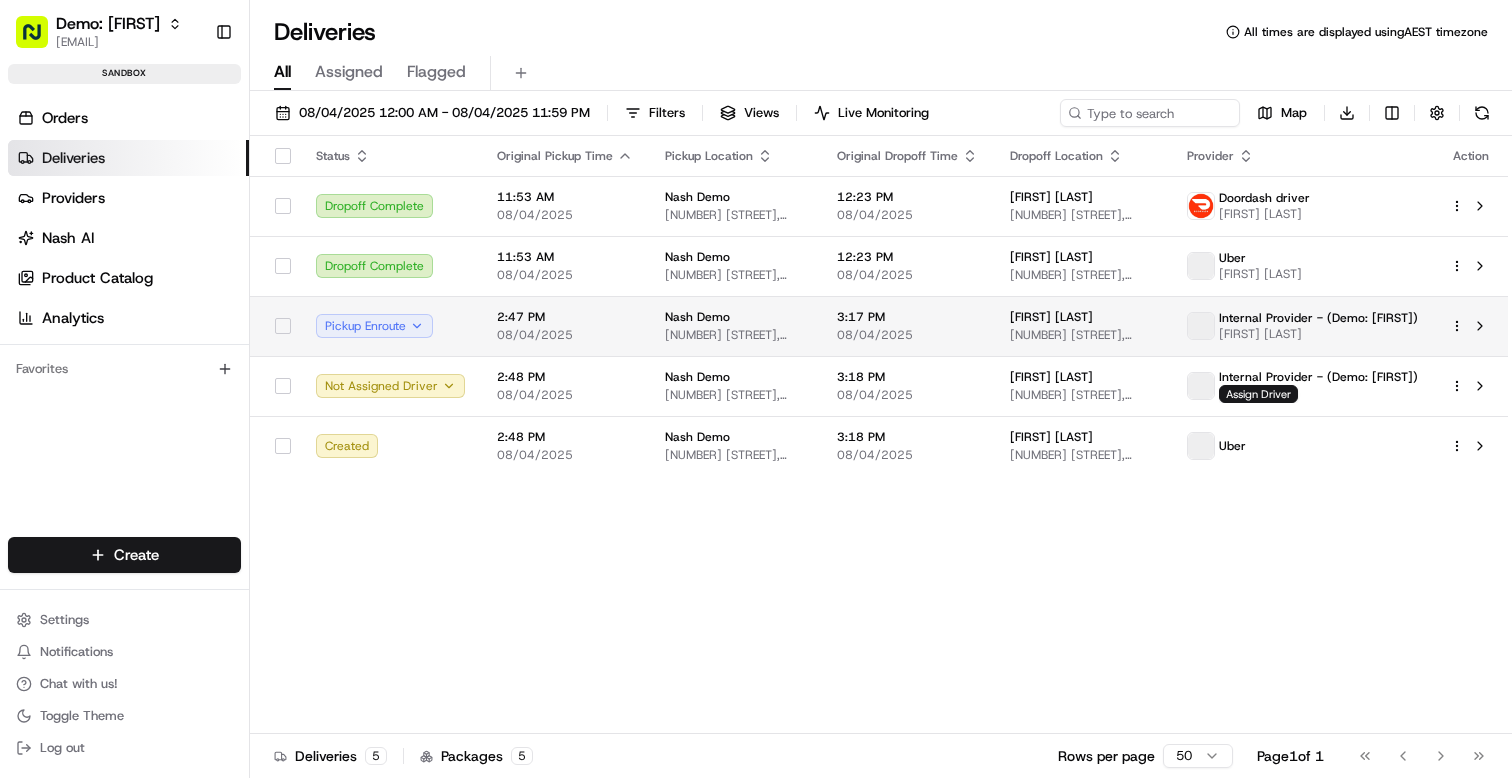 click on "2:47 PM 08/04/2025" at bounding box center (565, 326) 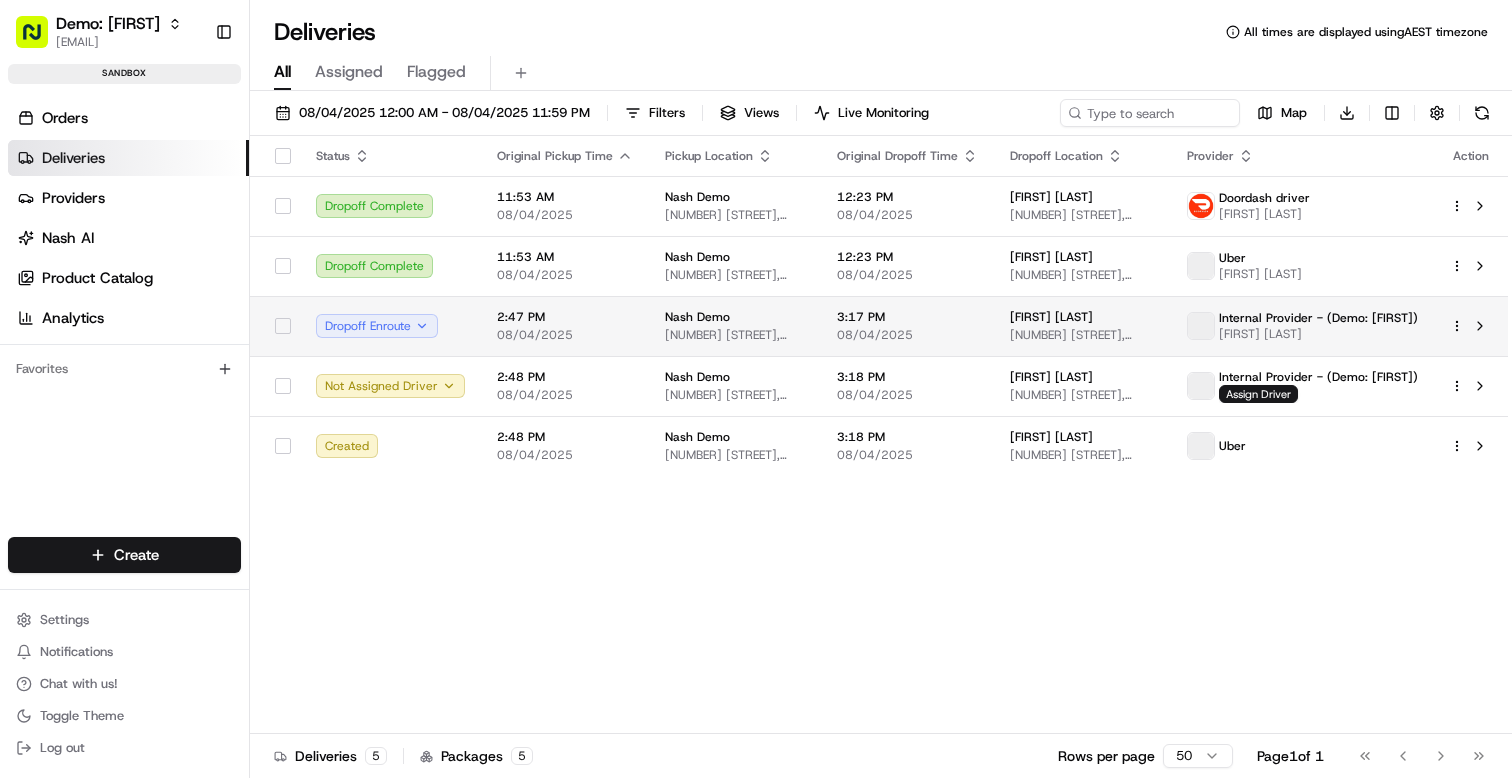 click on "2:47 PM 08/04/2025" at bounding box center [565, 326] 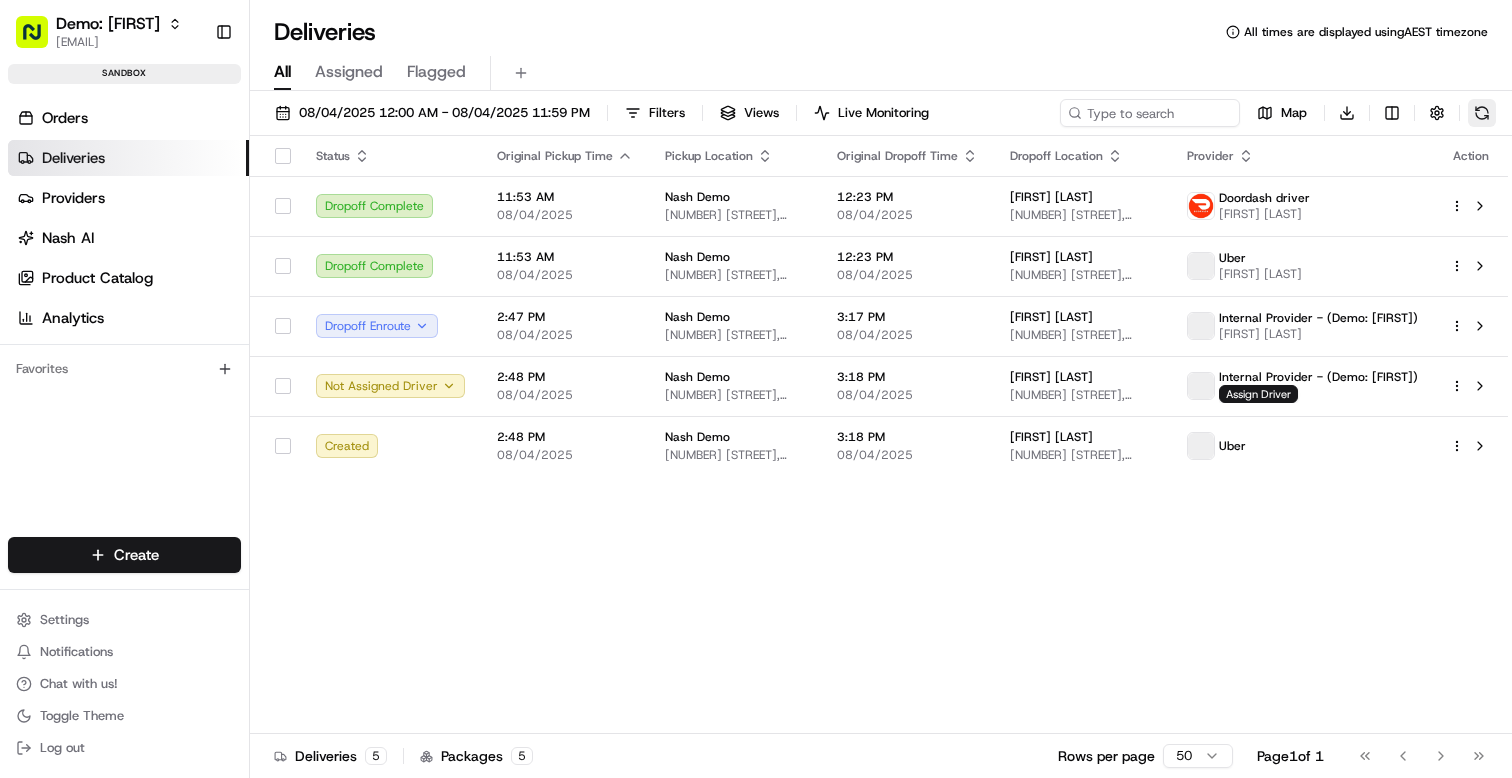 click at bounding box center (1482, 113) 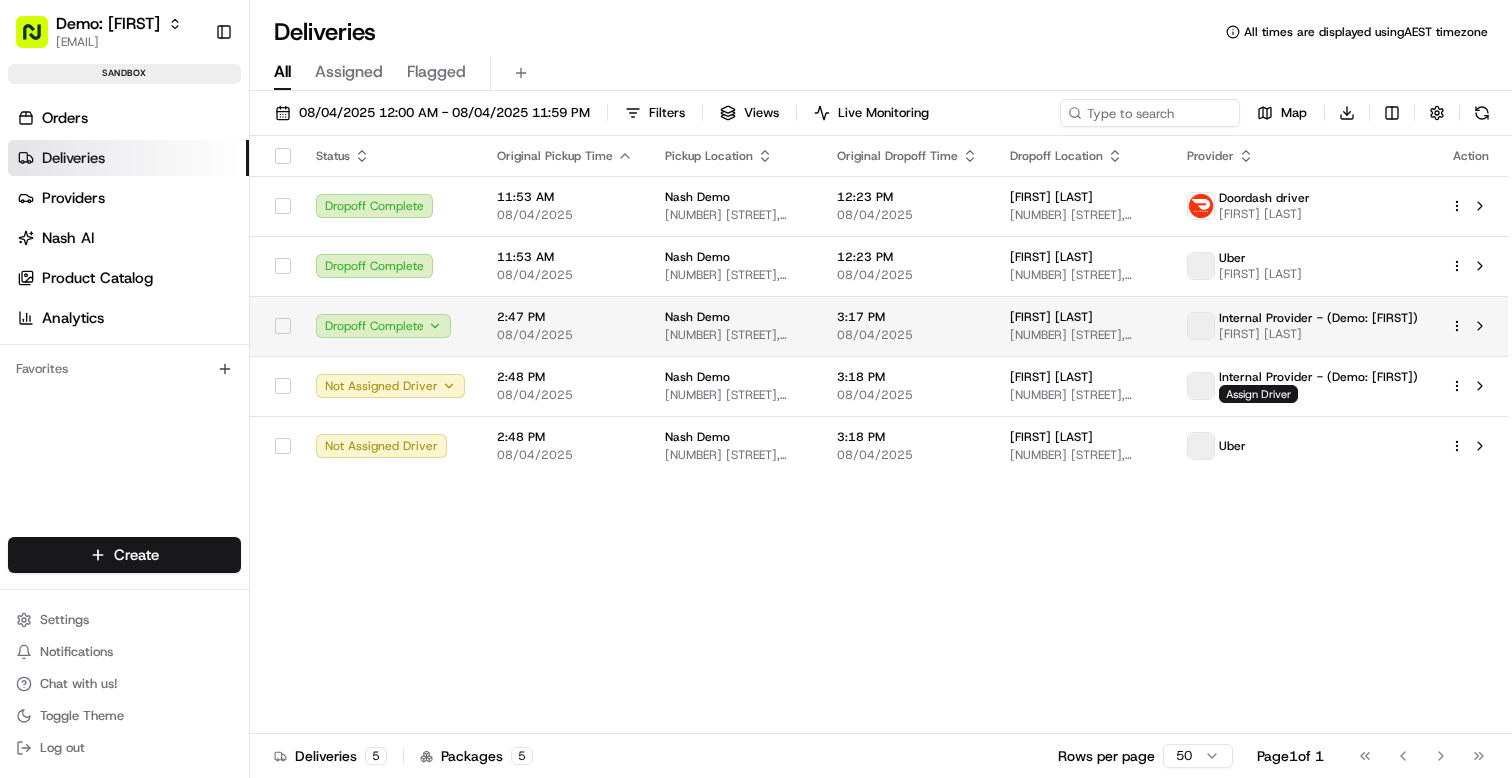 click on "[NUMBER] [STREET], [CITY] [STATE] [COUNTRY]" at bounding box center (1082, 335) 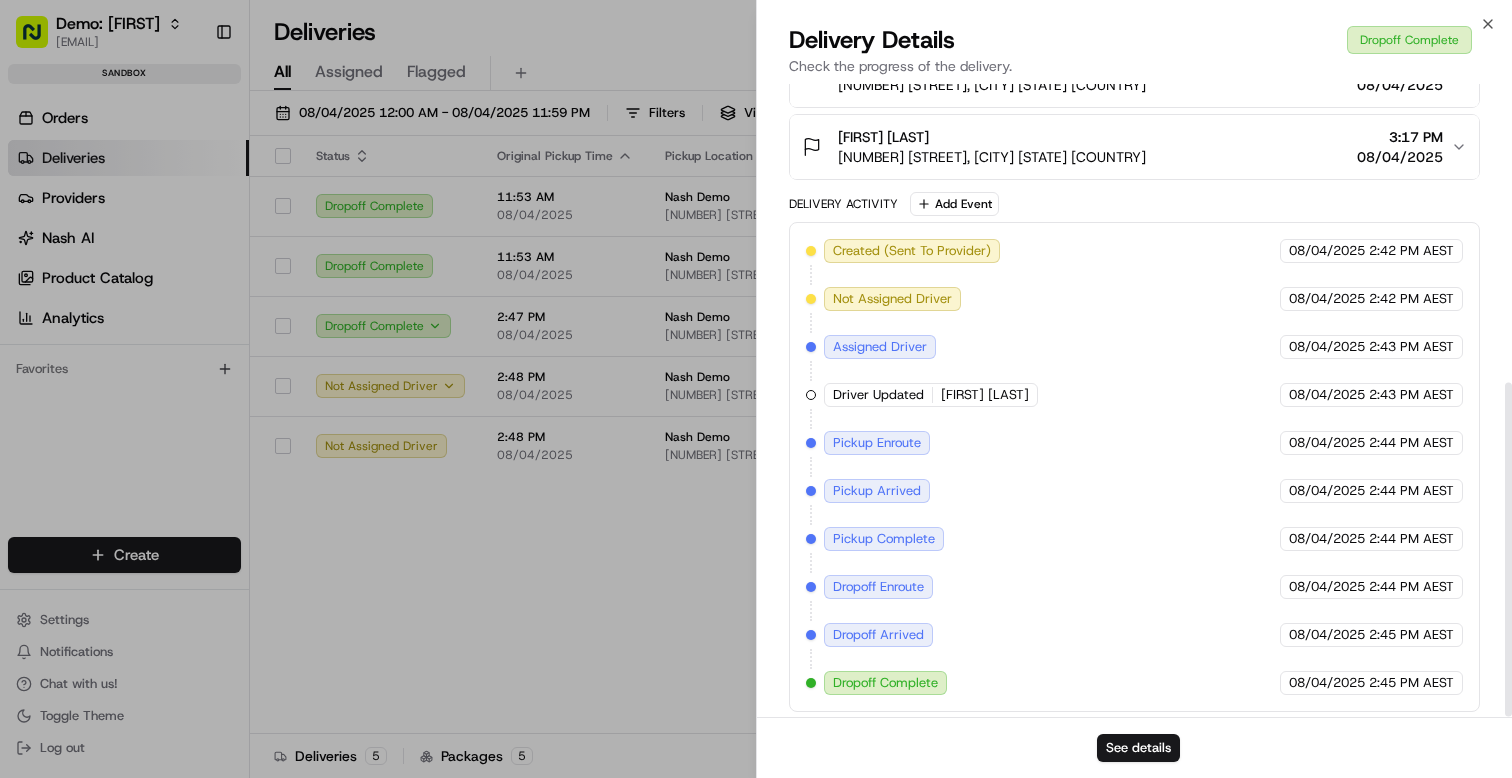scroll, scrollTop: 565, scrollLeft: 0, axis: vertical 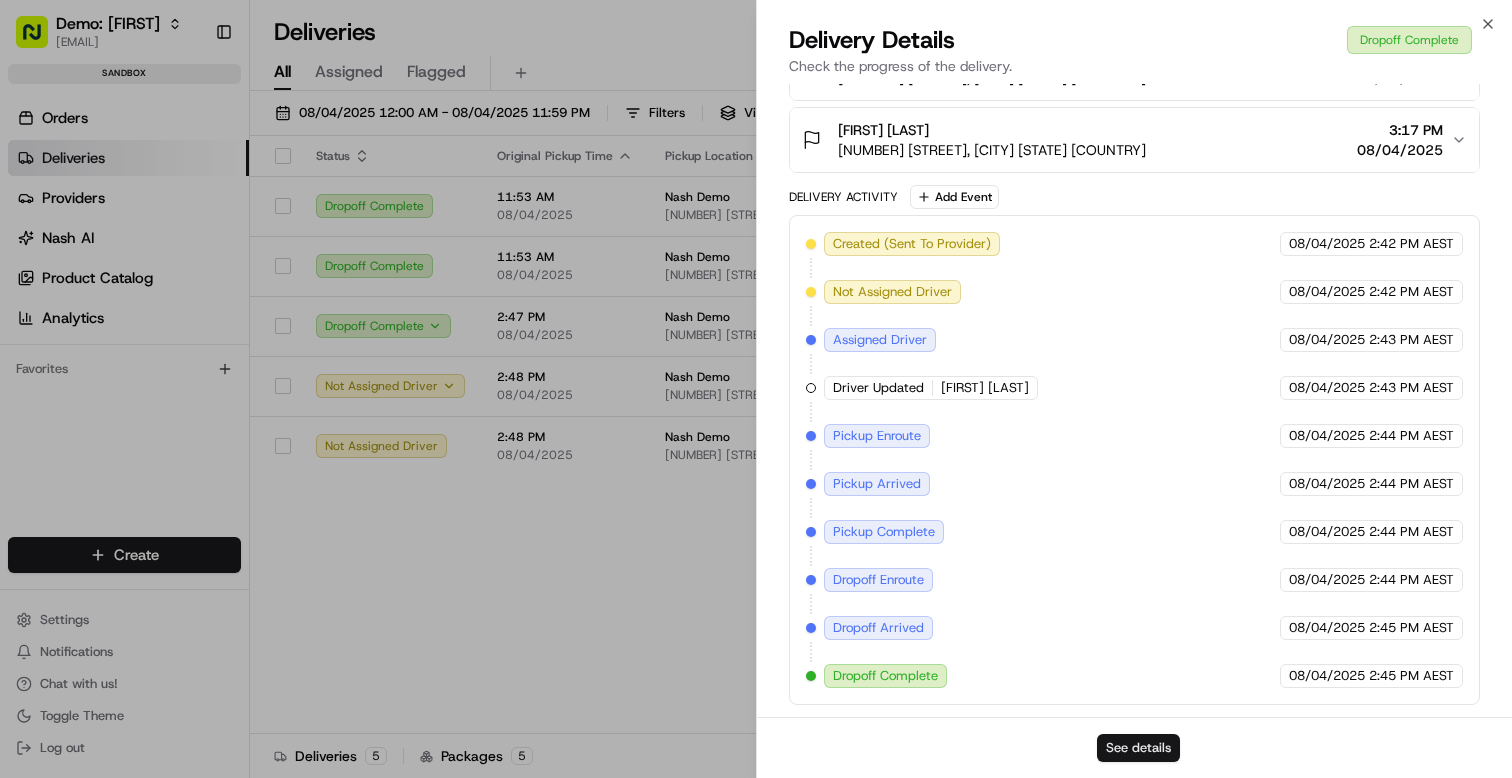 click on "See details" at bounding box center [1138, 748] 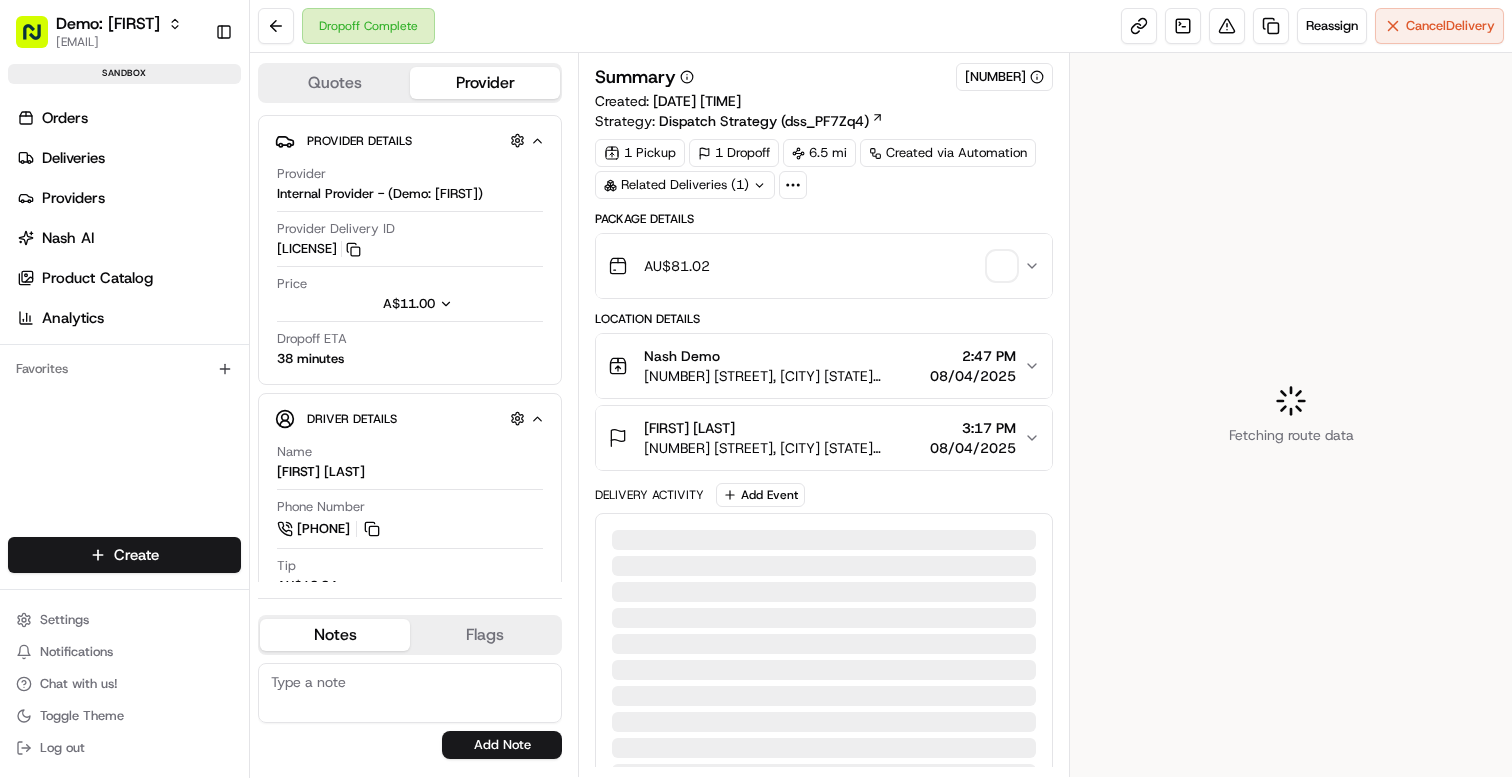 scroll, scrollTop: 0, scrollLeft: 0, axis: both 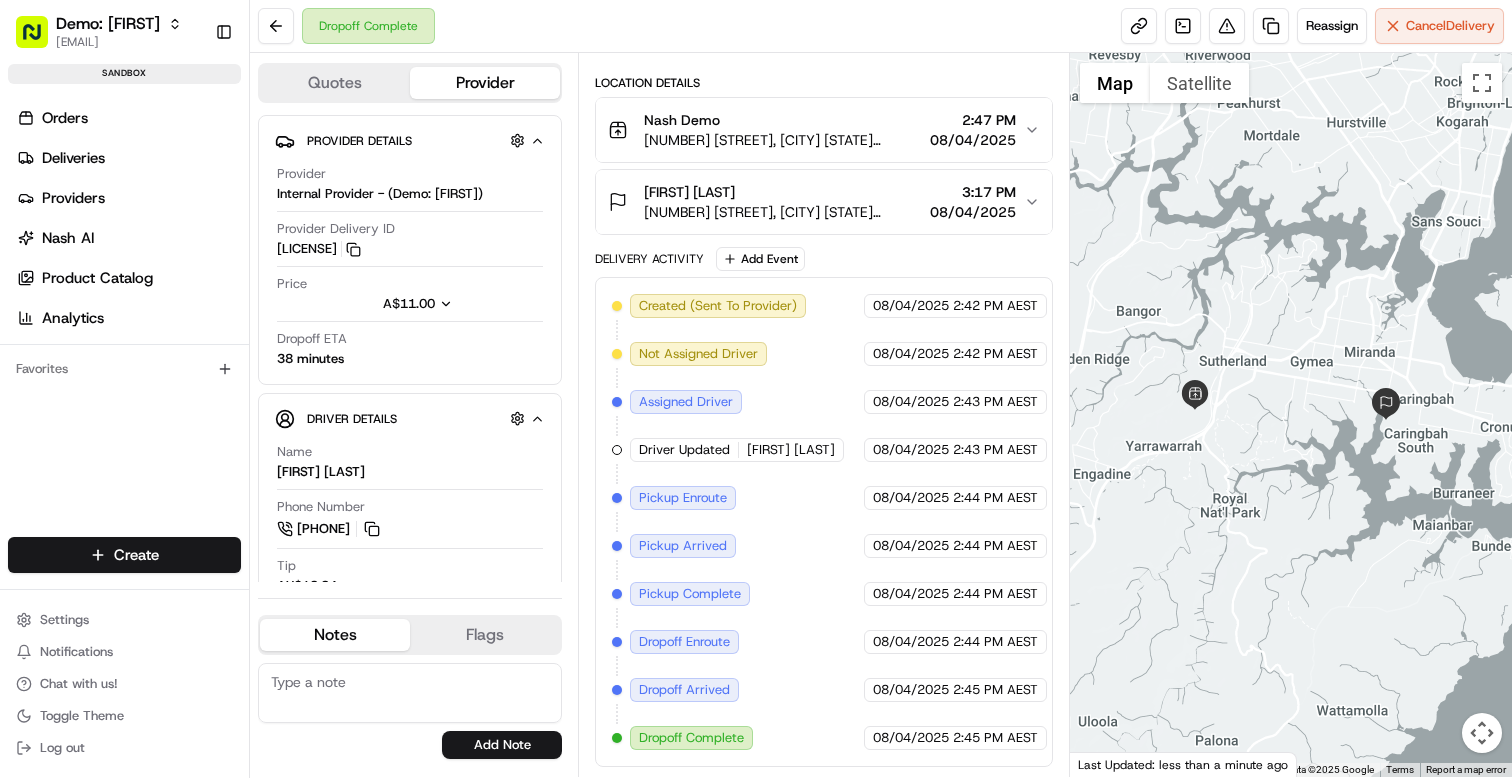 click on "Dropoff Complete" at bounding box center (691, 738) 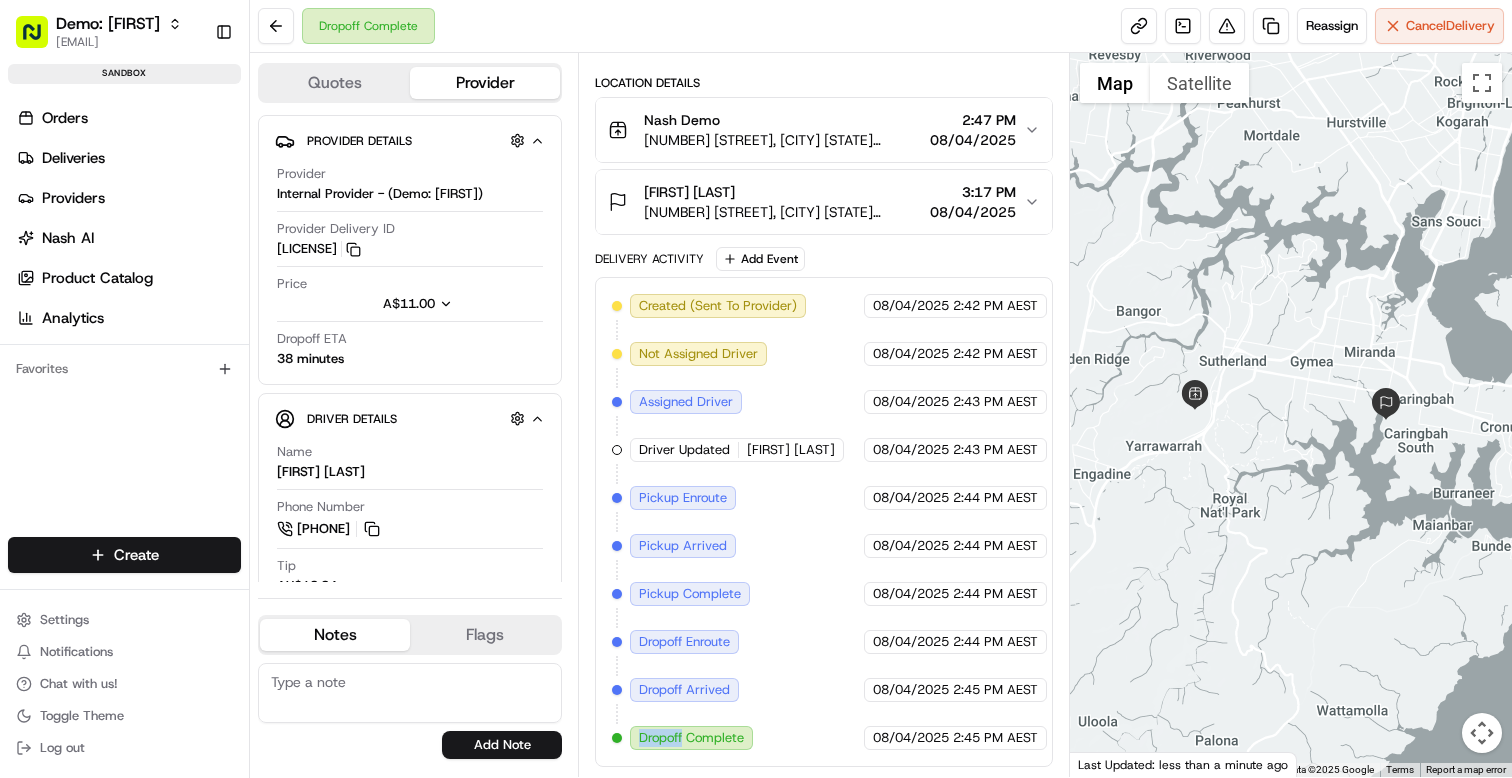 click on "Dropoff Complete" at bounding box center (691, 738) 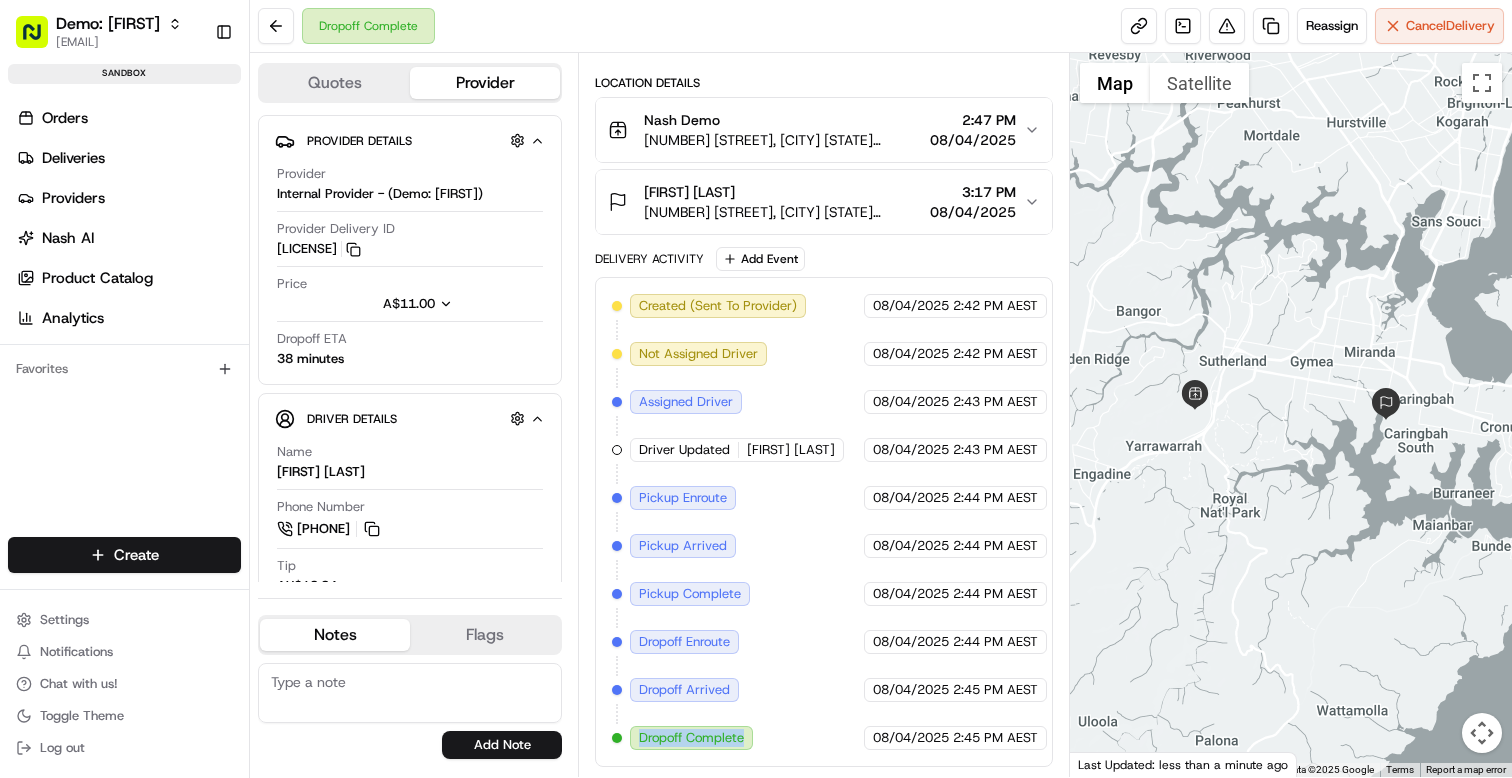 click on "Dropoff Complete" at bounding box center [691, 738] 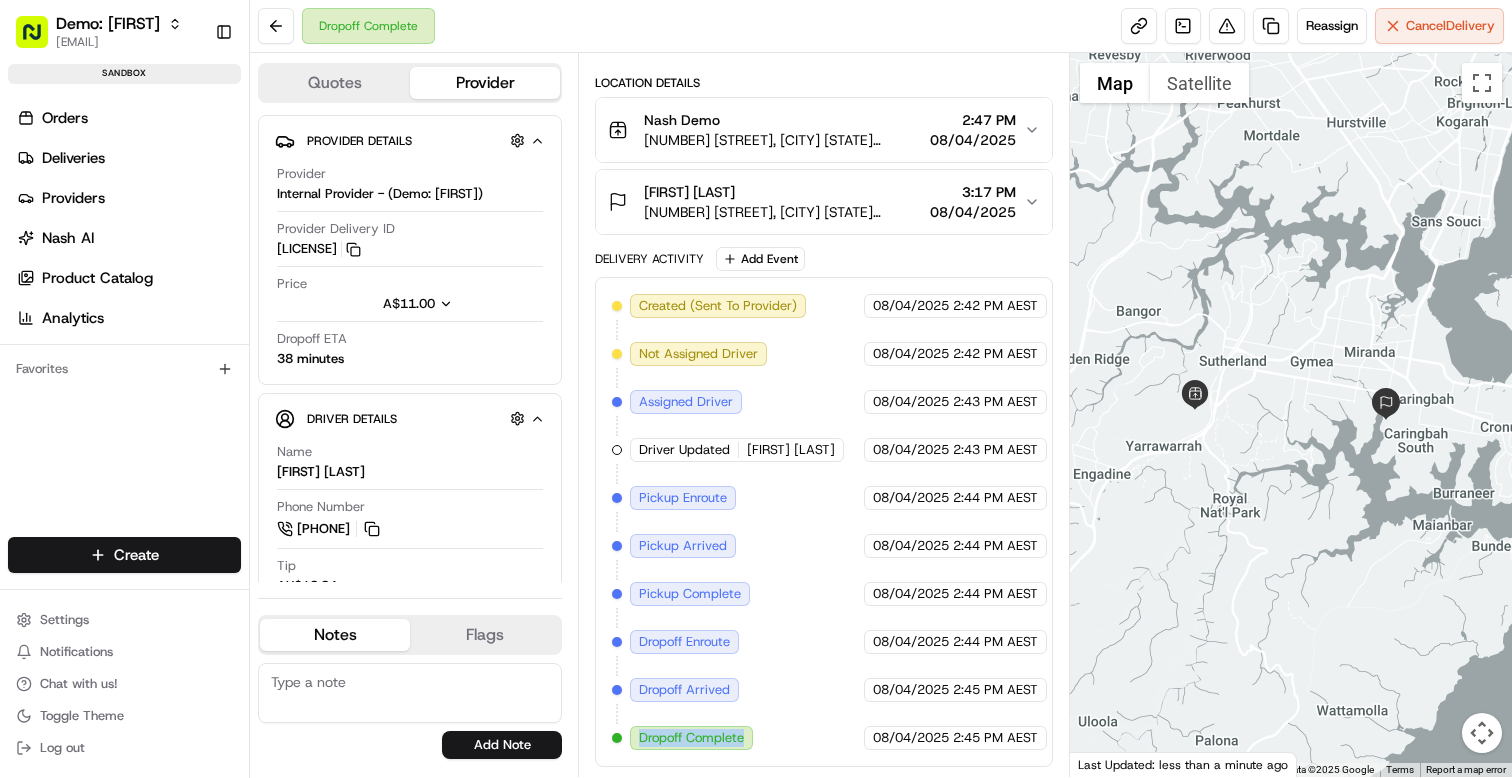 click on "Notes" at bounding box center (335, 635) 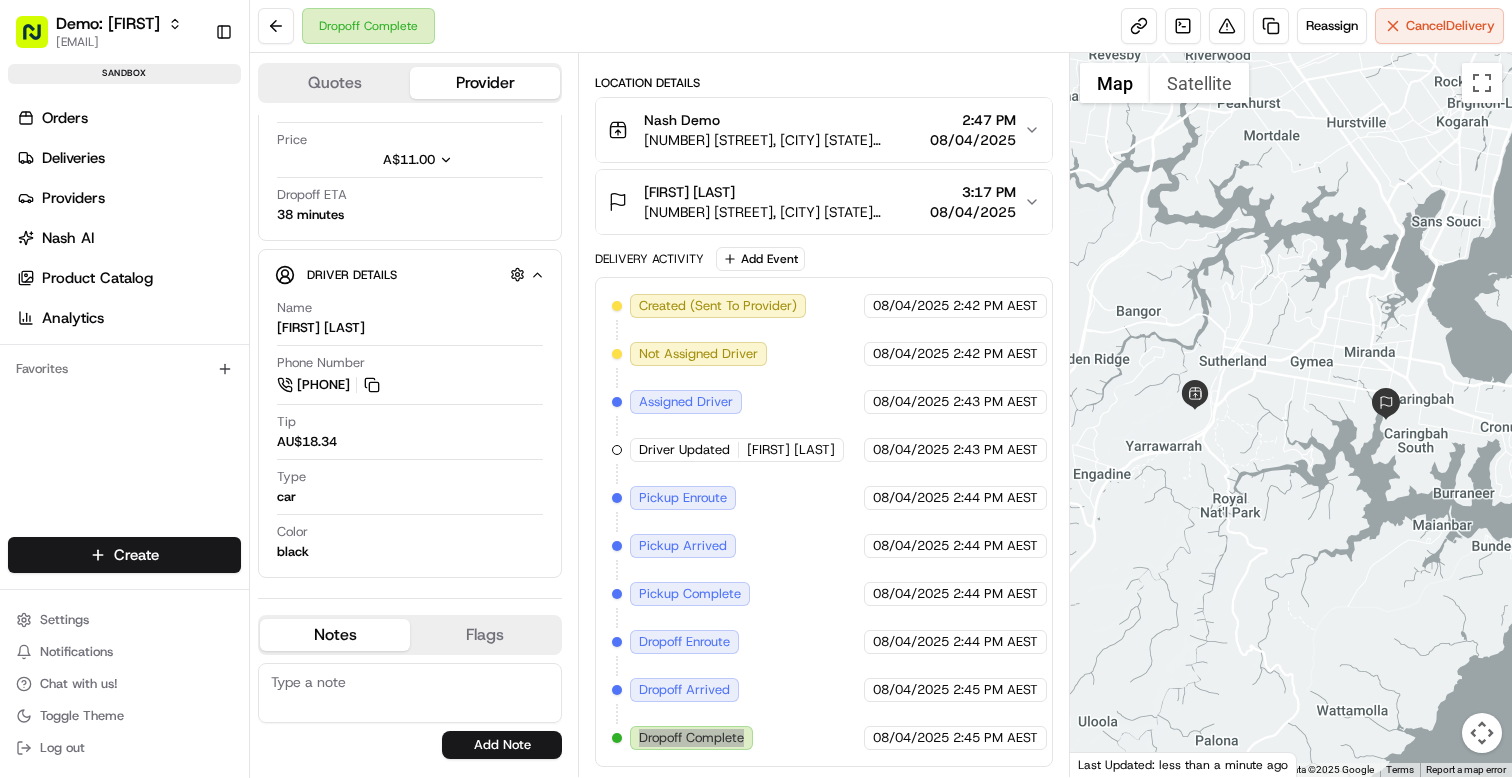 scroll, scrollTop: 126, scrollLeft: 0, axis: vertical 